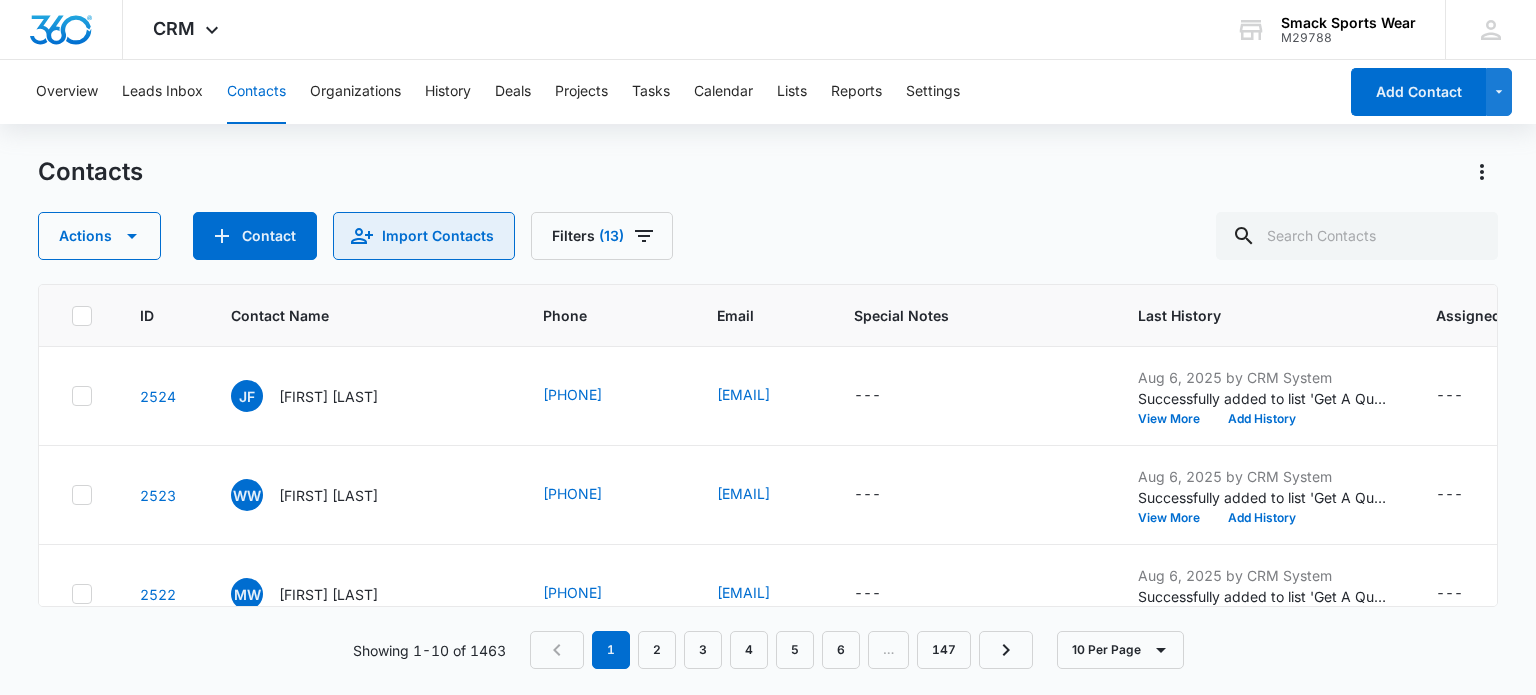 scroll, scrollTop: 0, scrollLeft: 0, axis: both 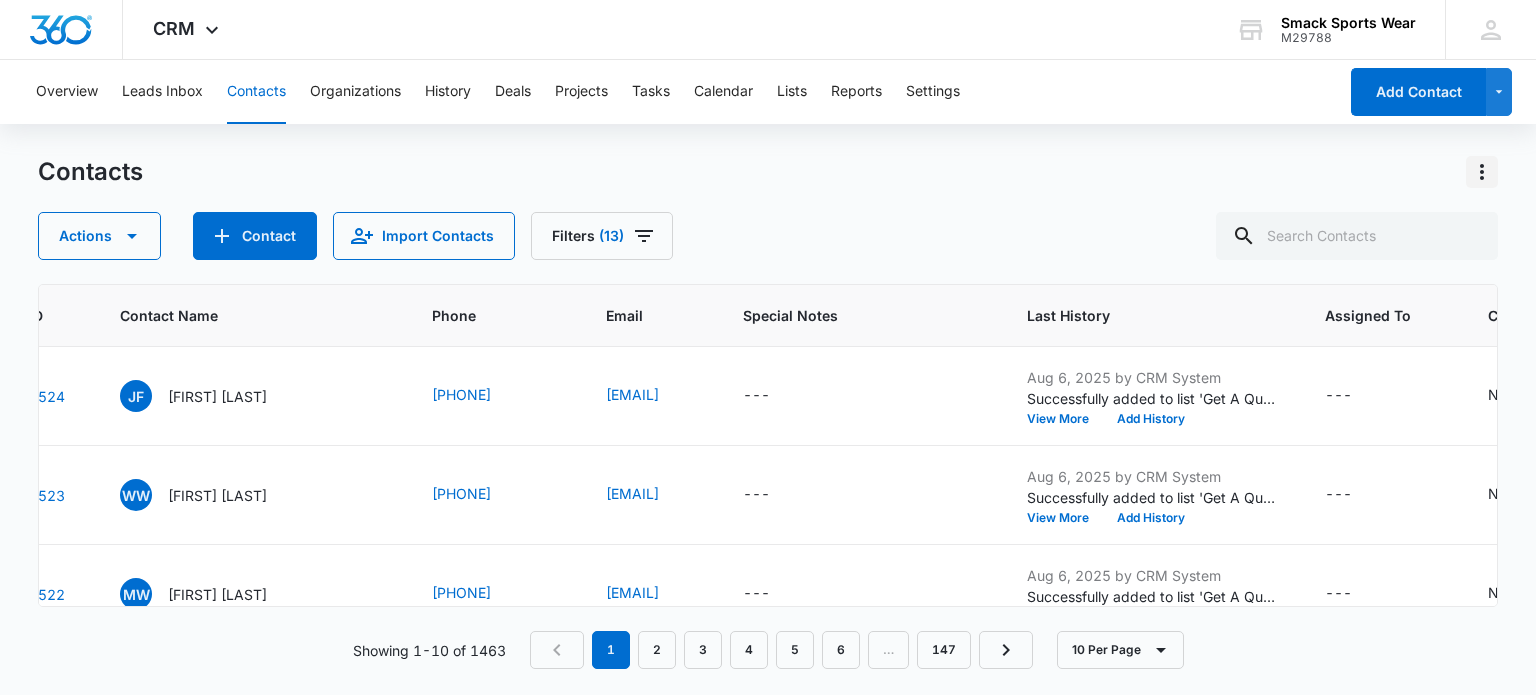 click 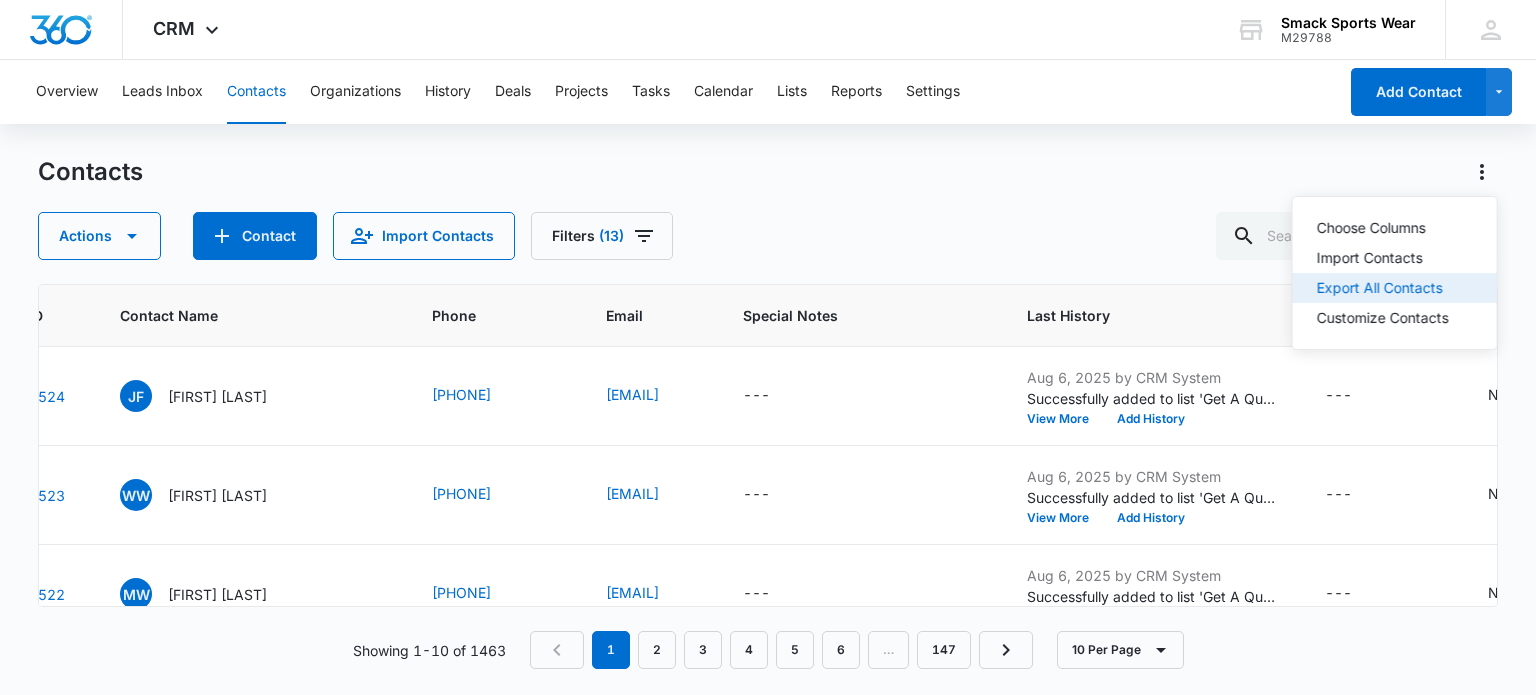 click on "Export All Contacts" at bounding box center (1383, 288) 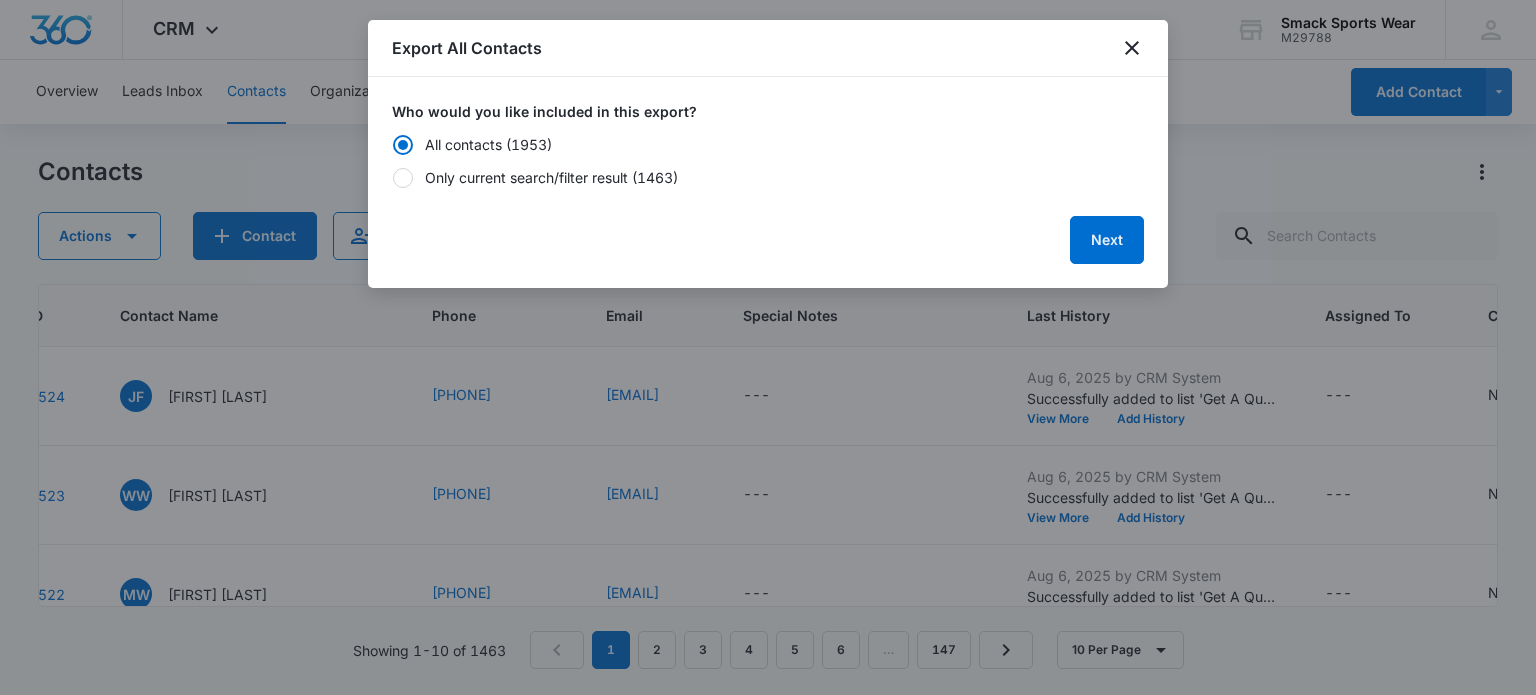 click at bounding box center [403, 178] 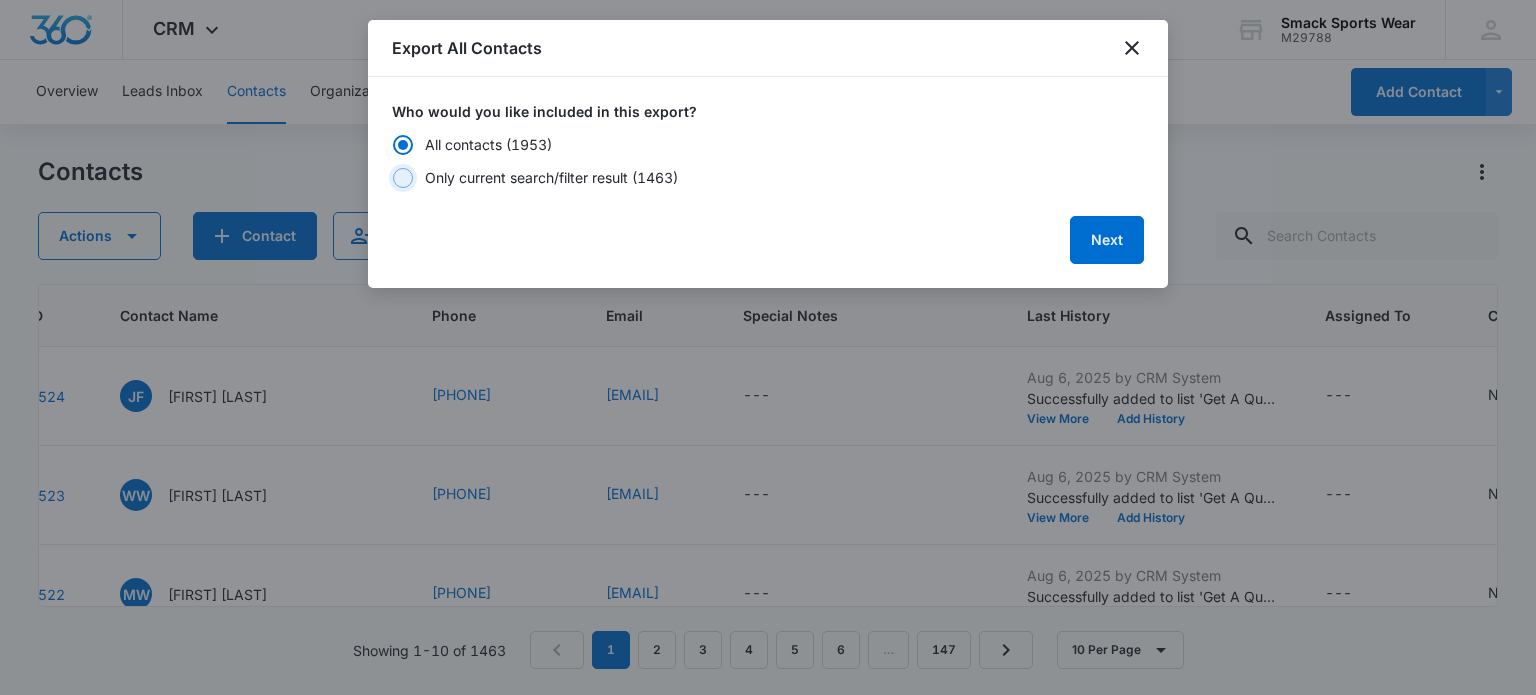 click on "Only current search/filter result (1463)" at bounding box center (392, 178) 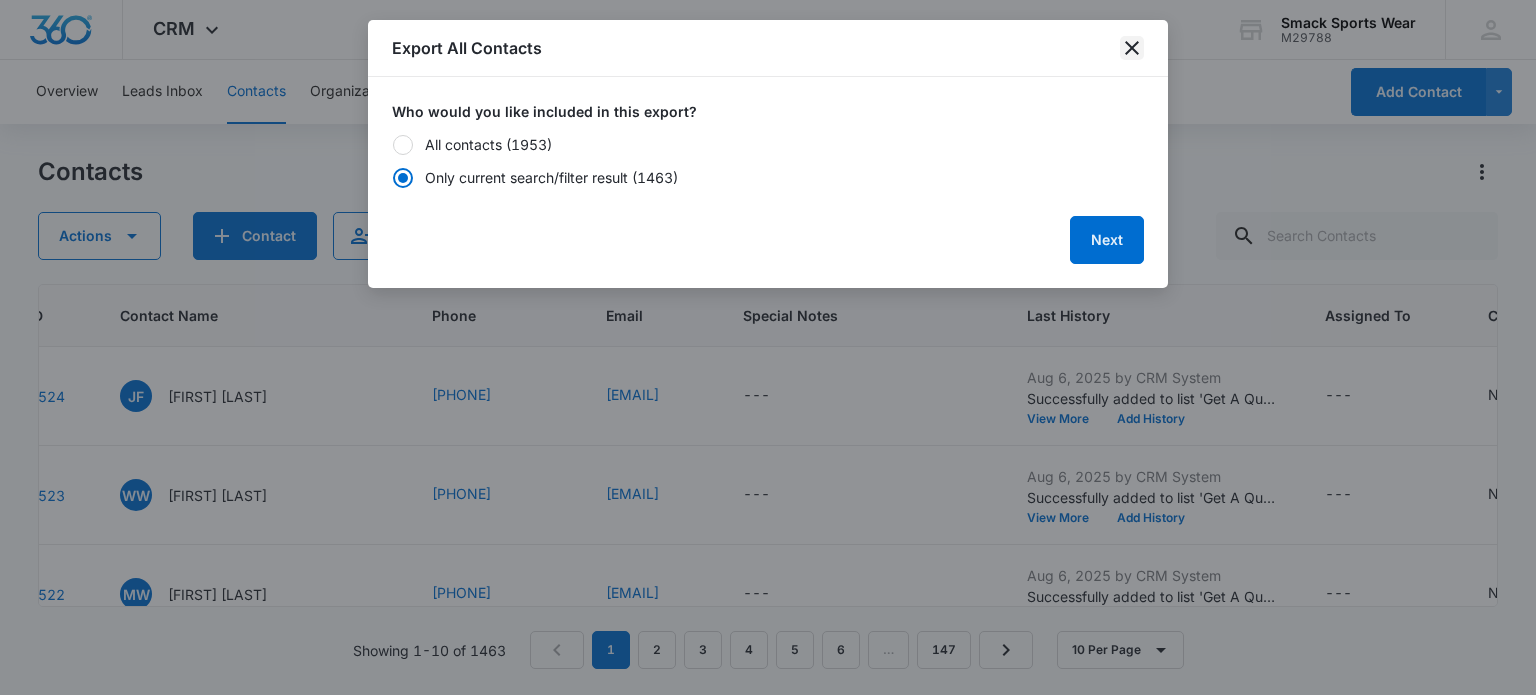 click 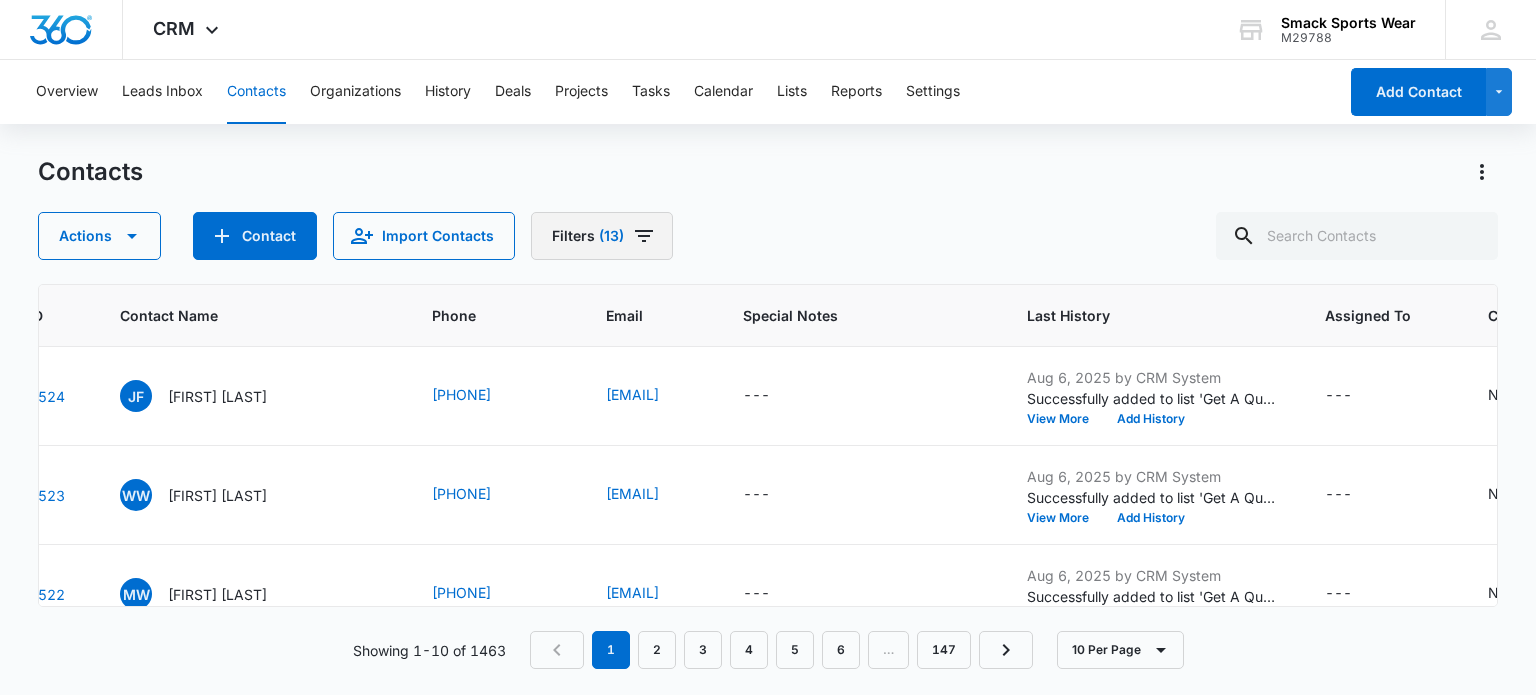 click on "(13)" at bounding box center [611, 236] 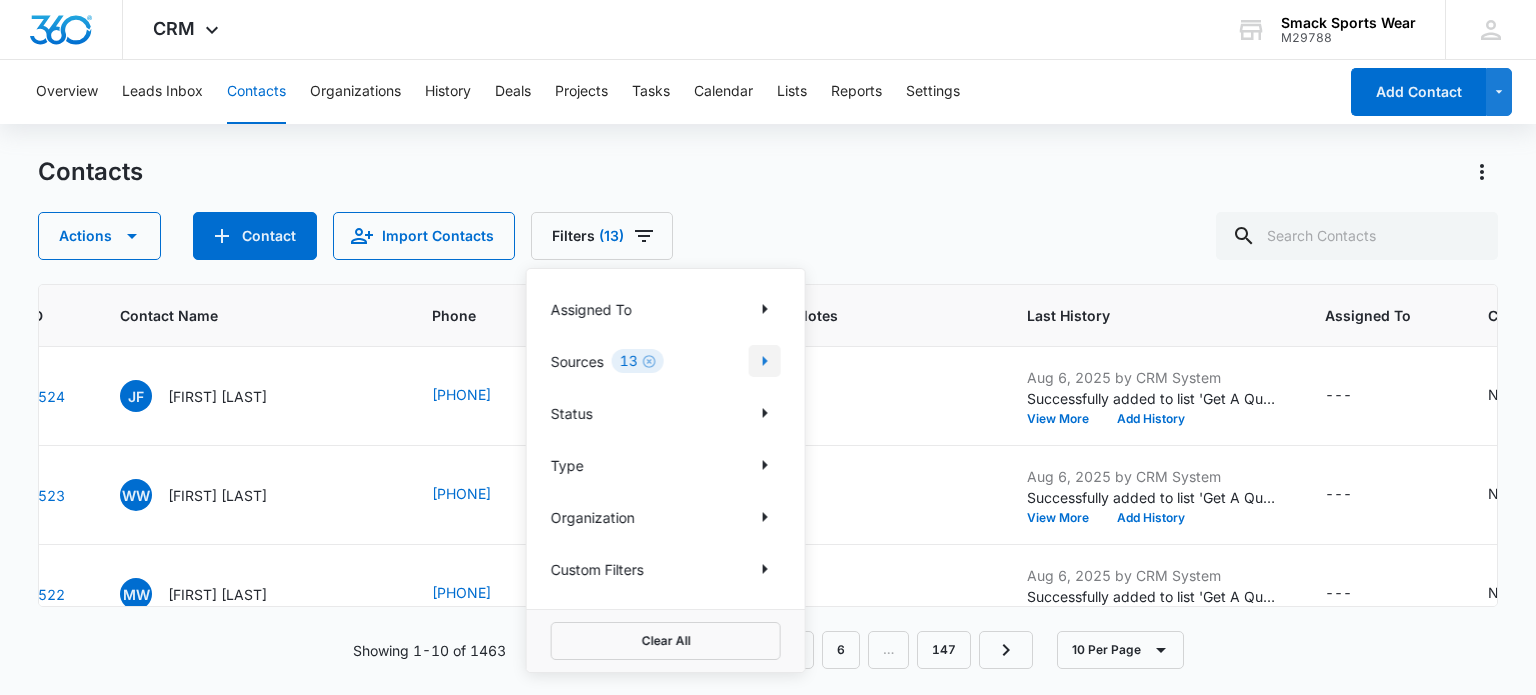 click 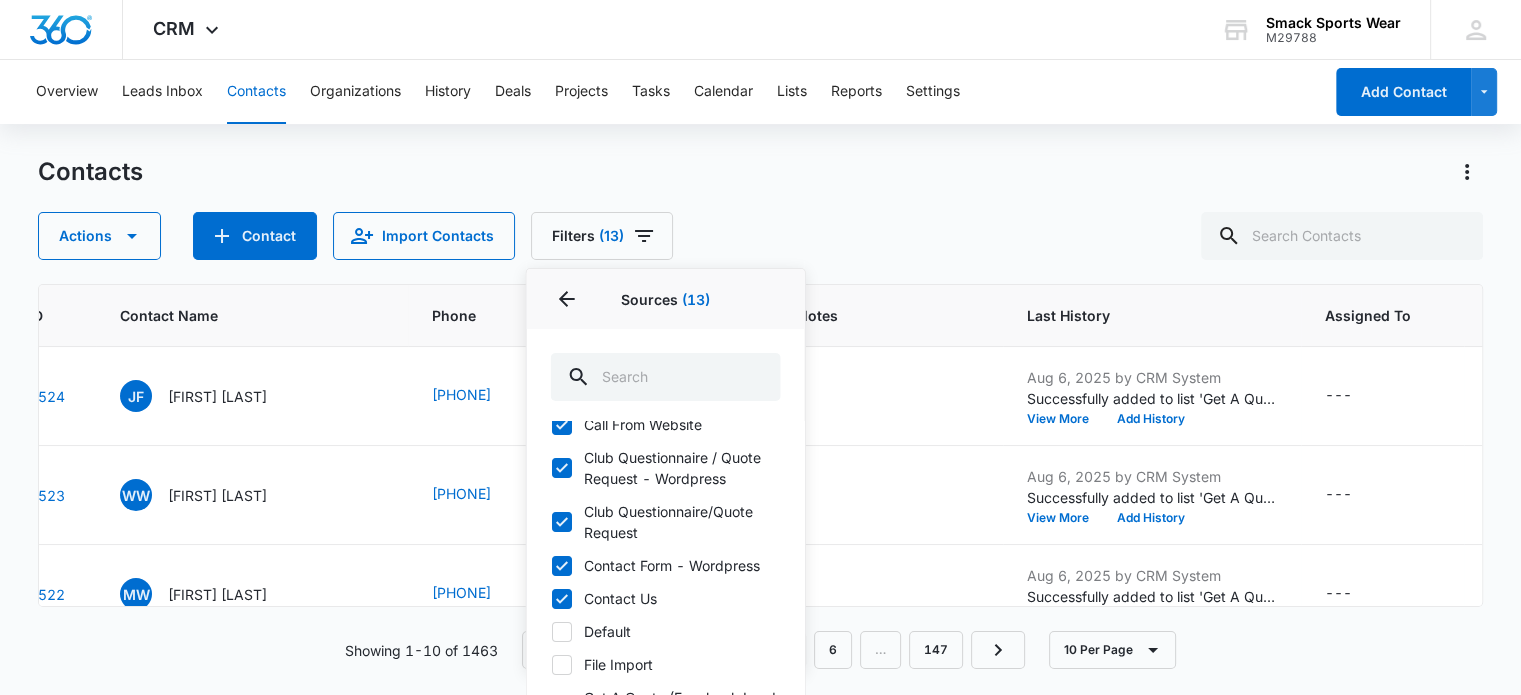 scroll, scrollTop: 0, scrollLeft: 0, axis: both 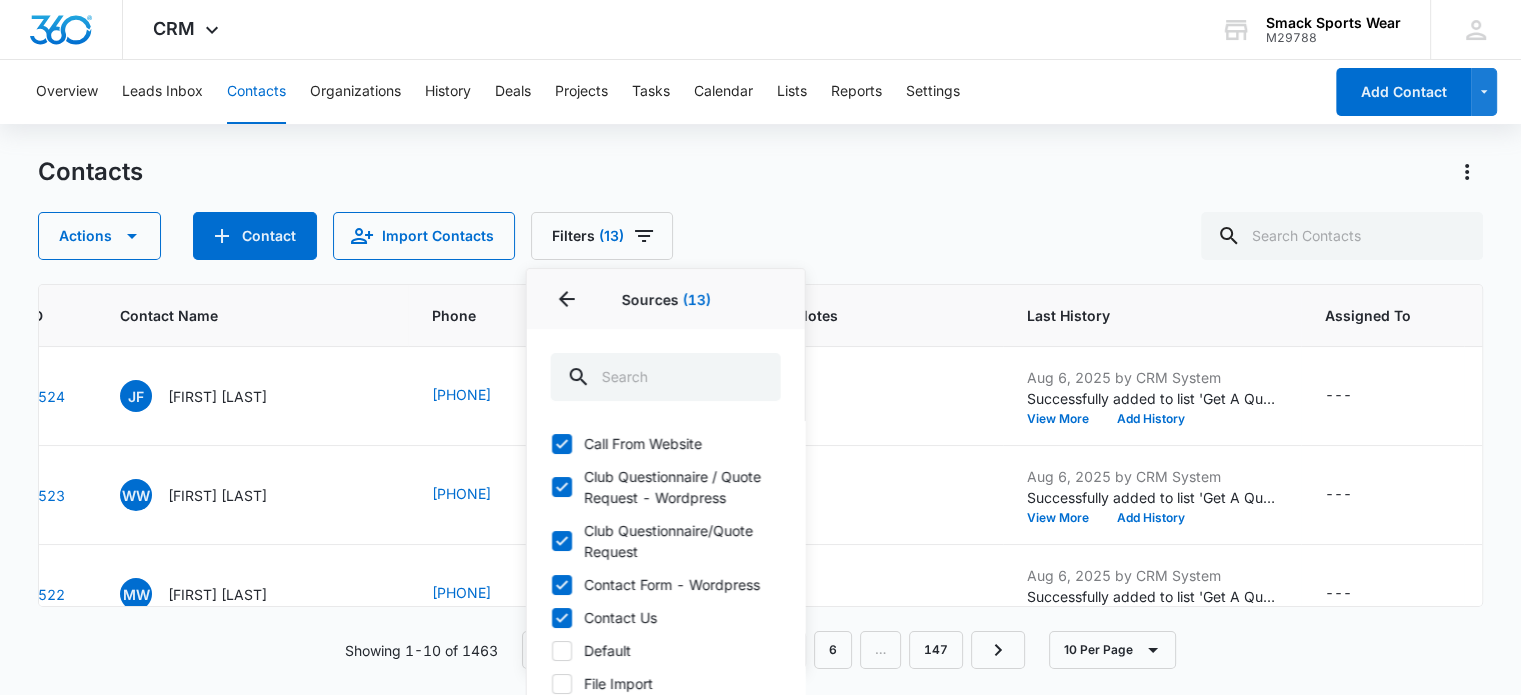 click 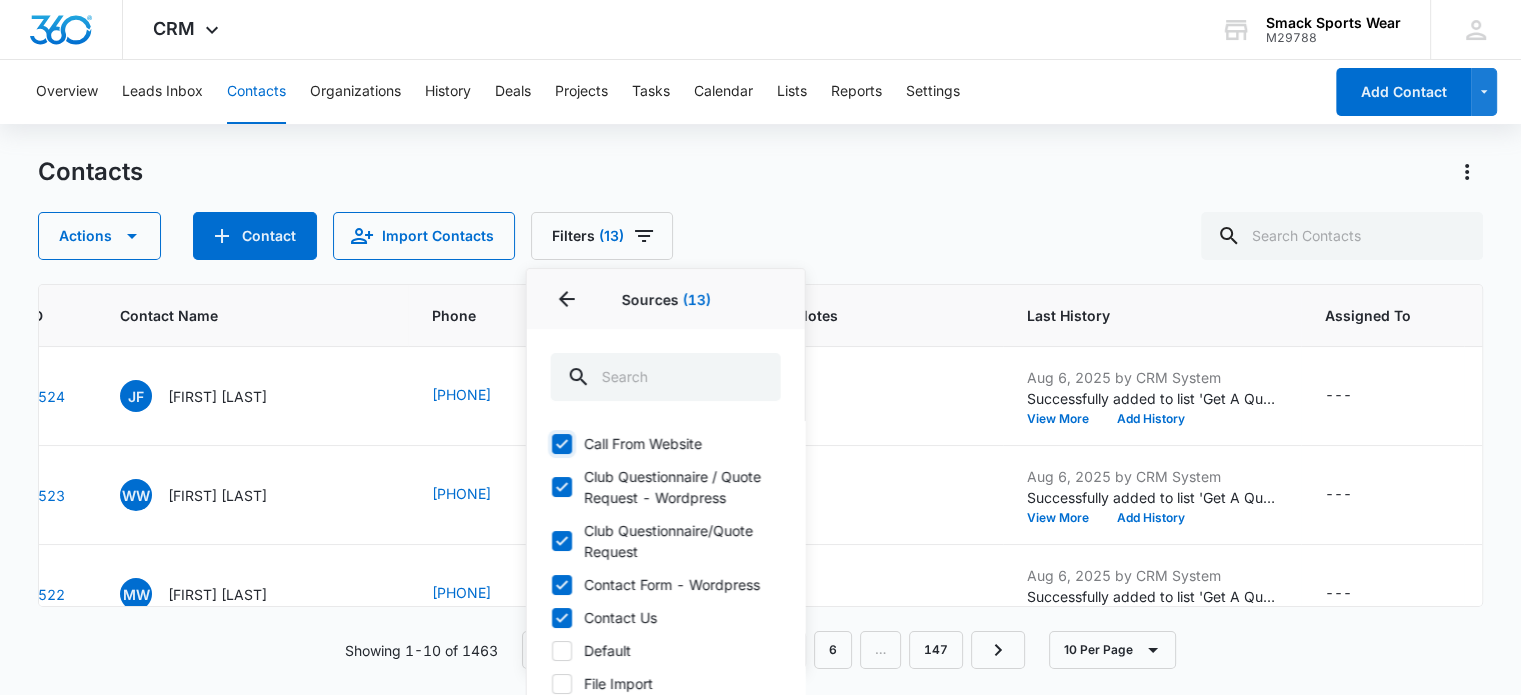 click on "Call From Website" at bounding box center (551, 443) 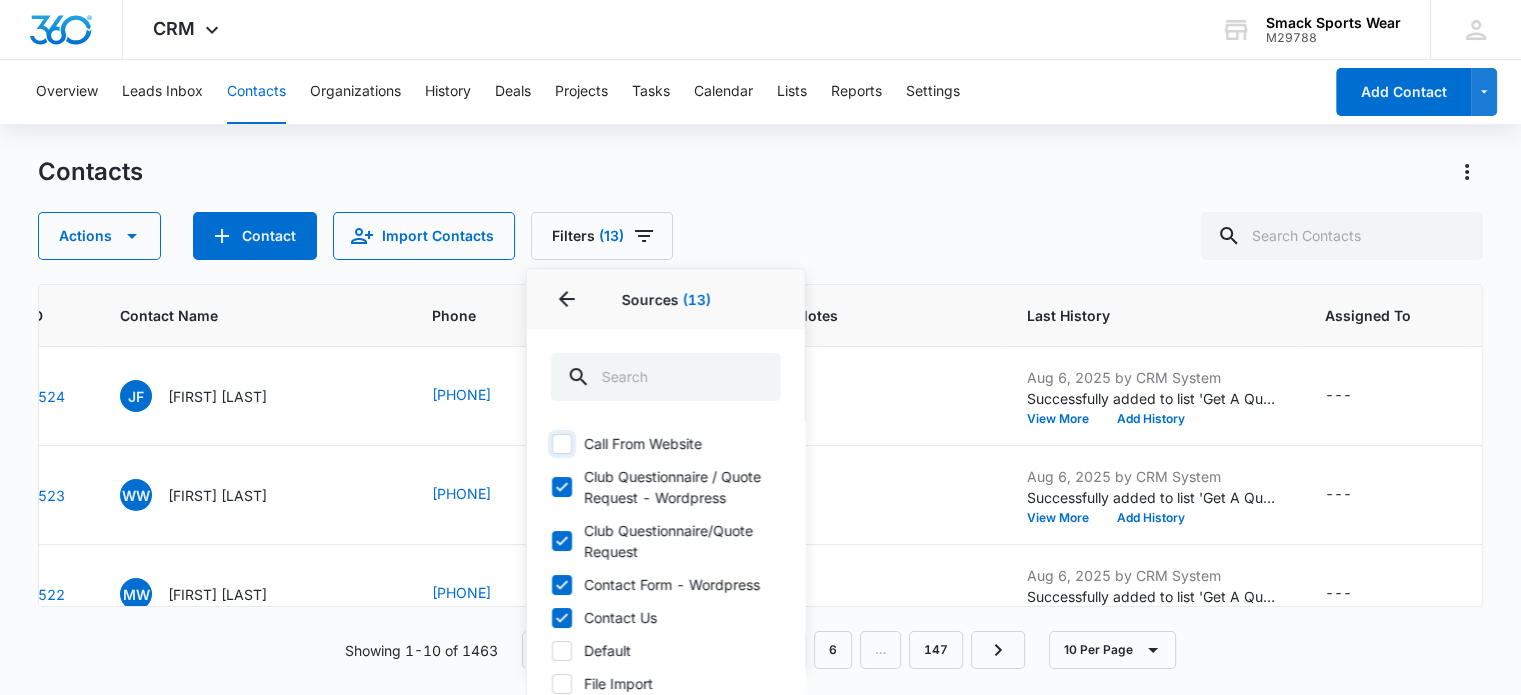 checkbox on "false" 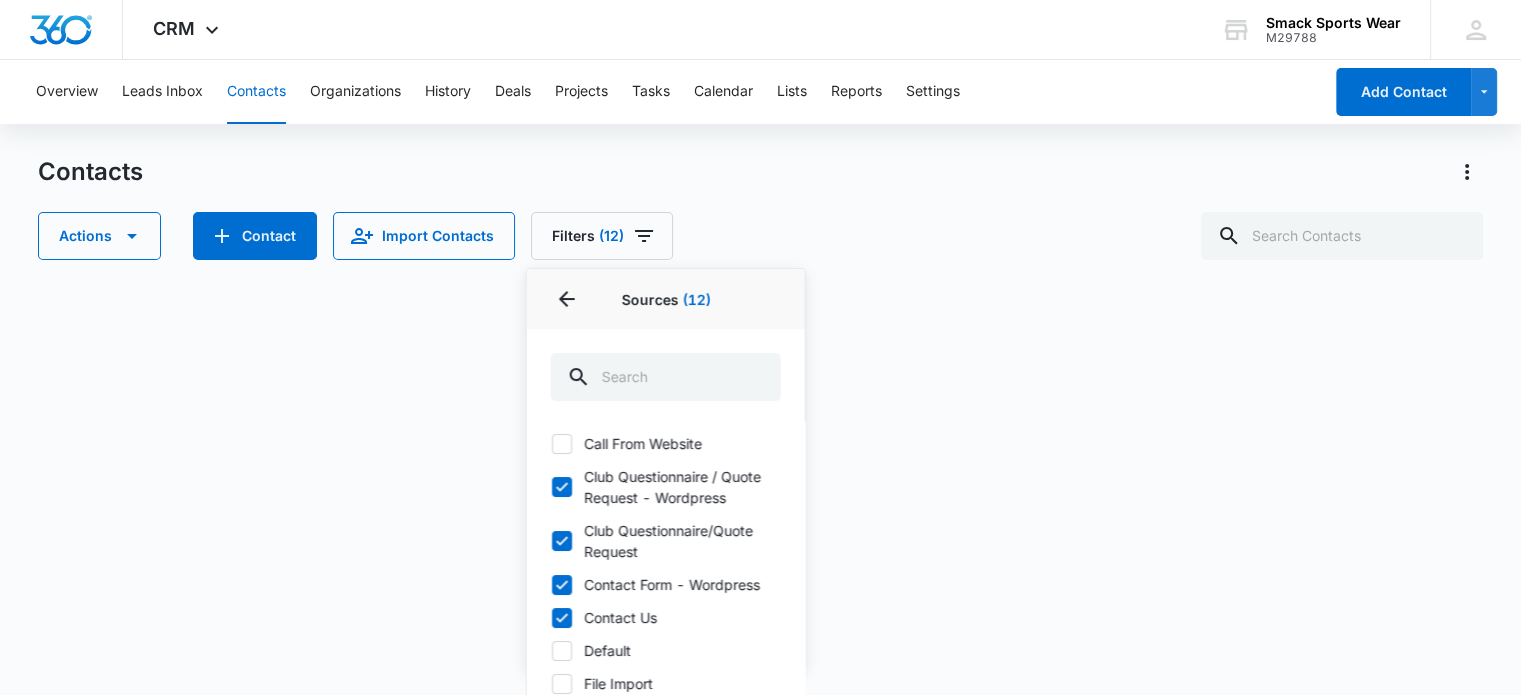click 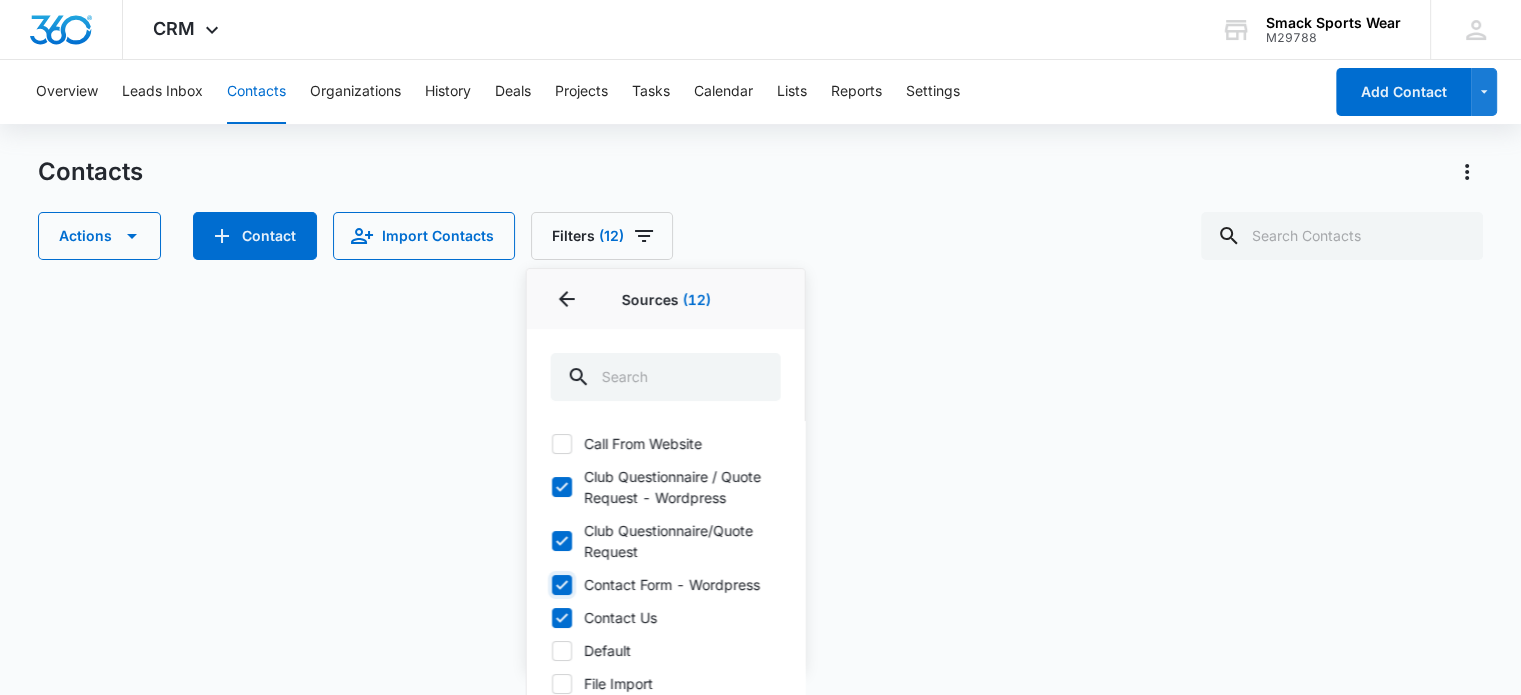 click on "Contact Form - Wordpress" at bounding box center (551, 584) 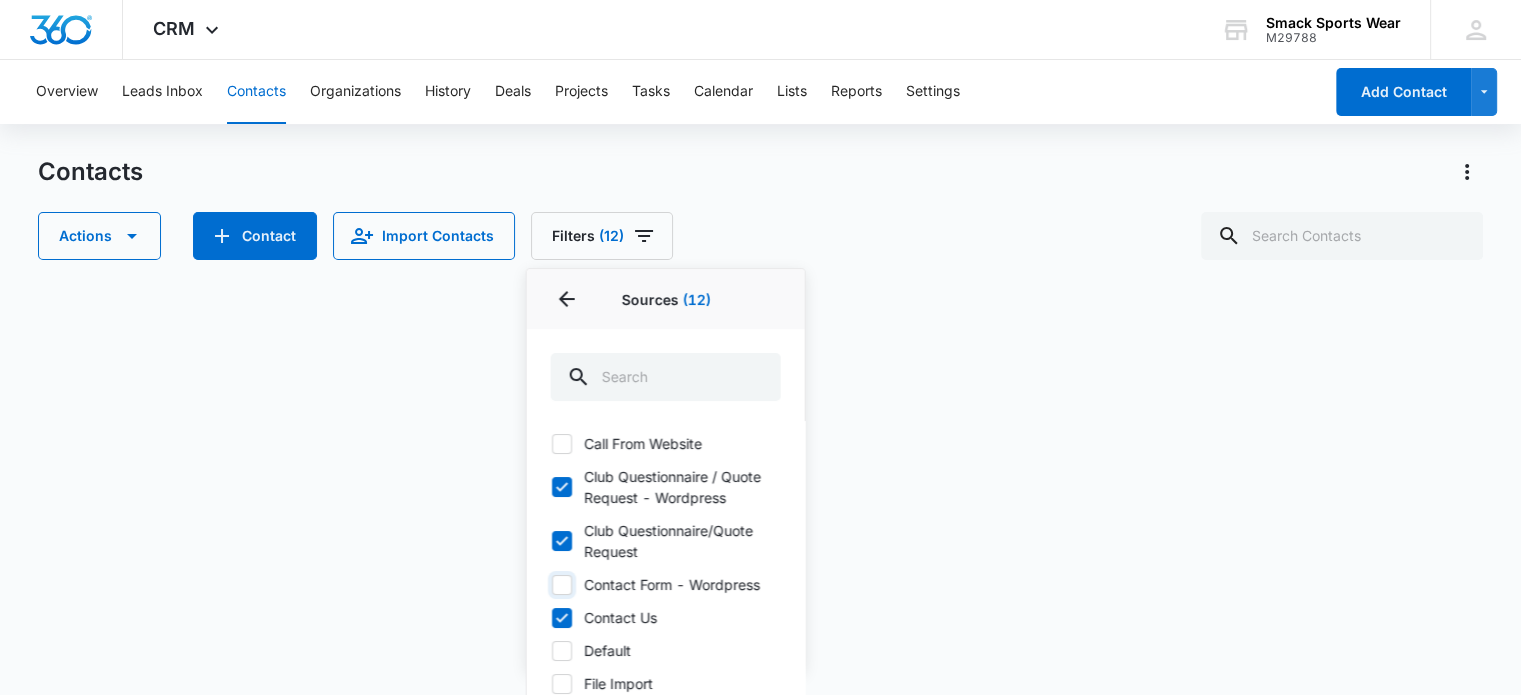 checkbox on "false" 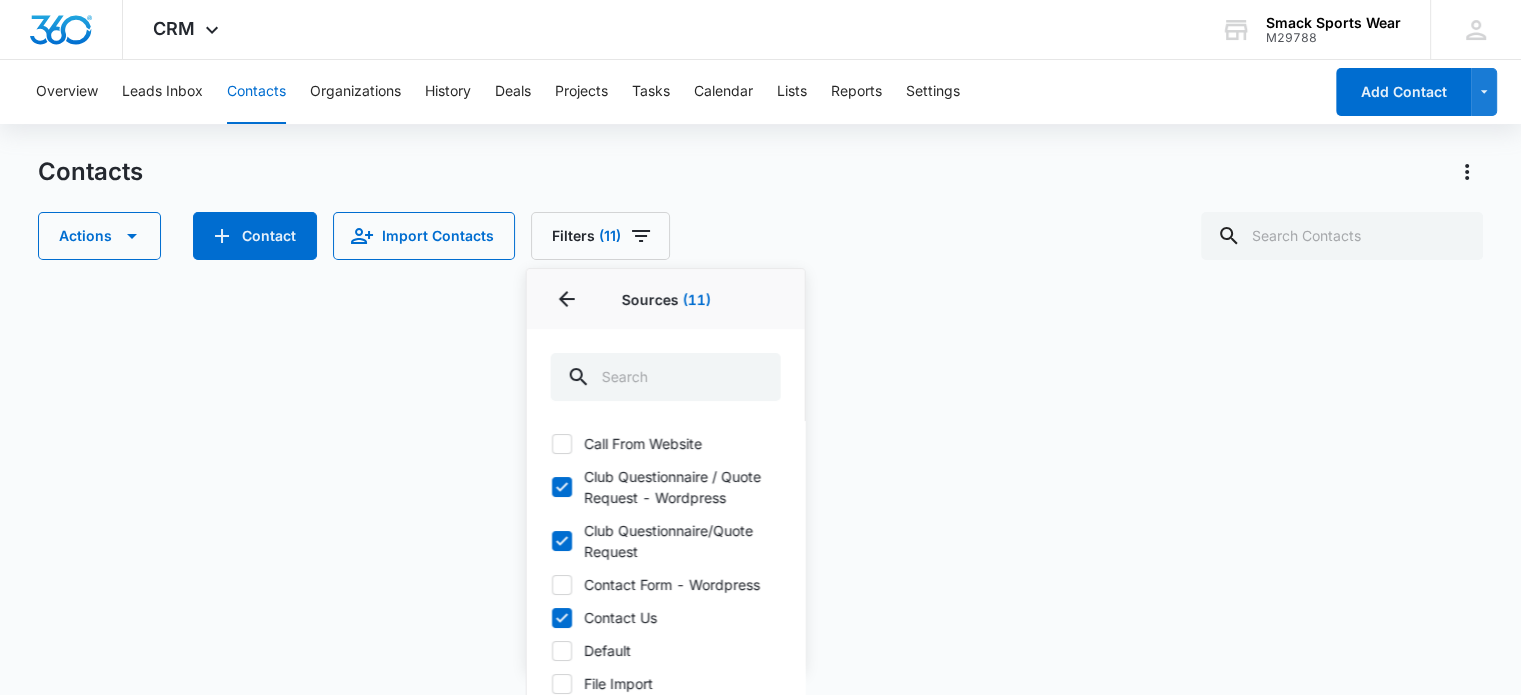 click 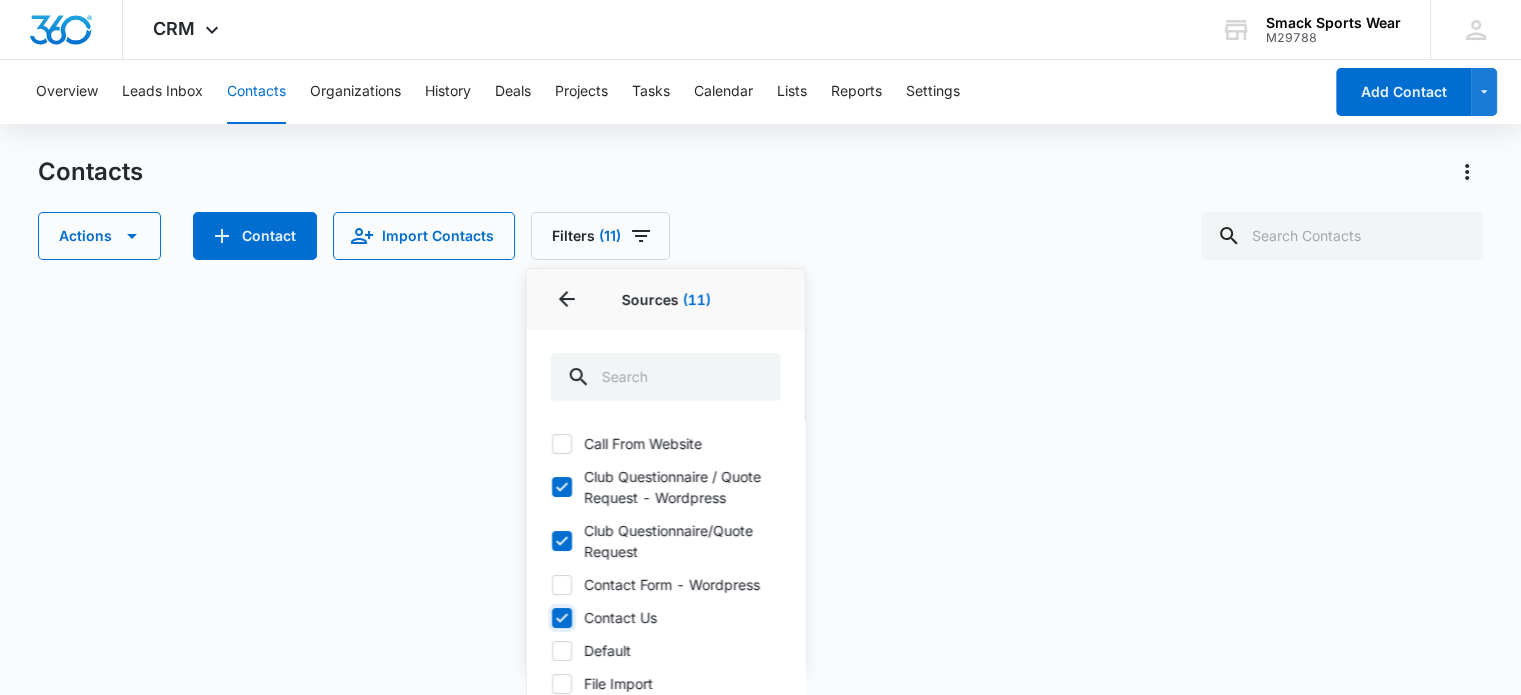 click on "Contact Us" at bounding box center (551, 617) 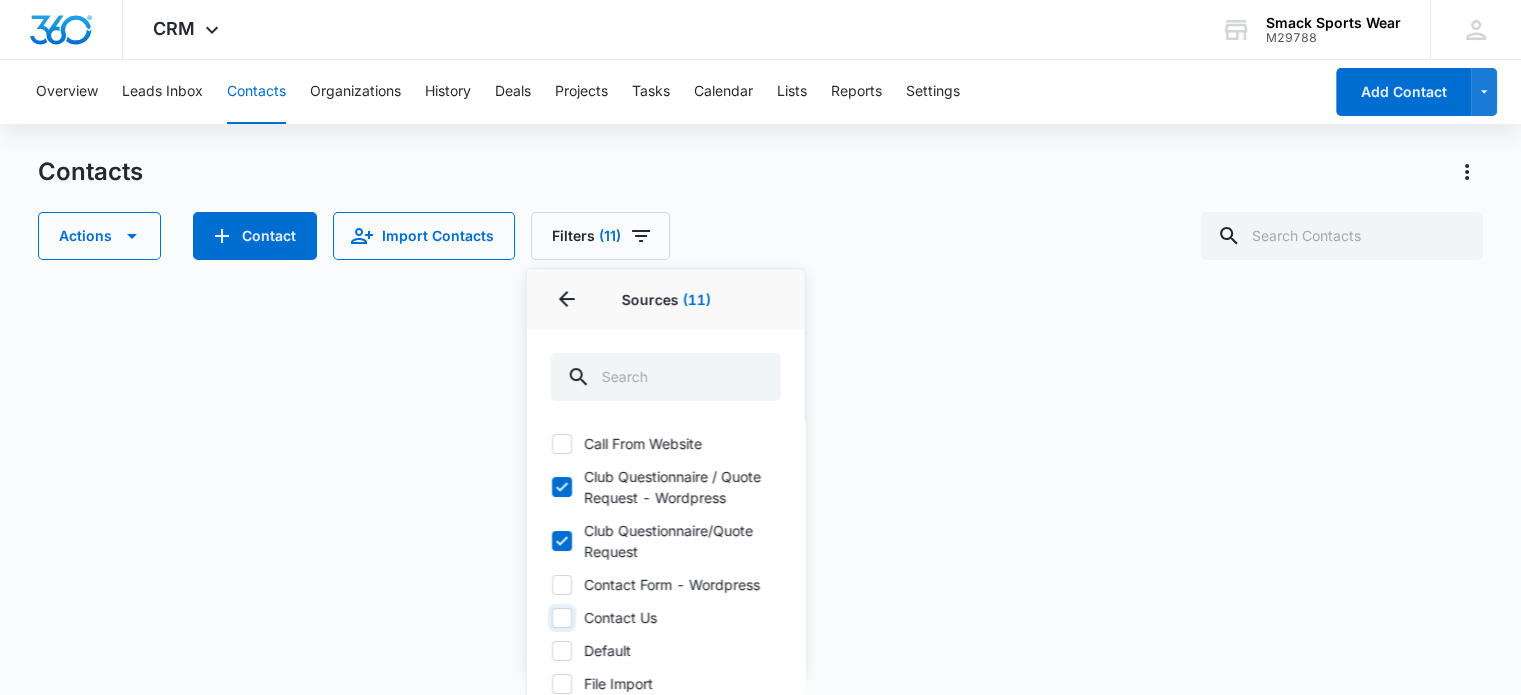 checkbox on "false" 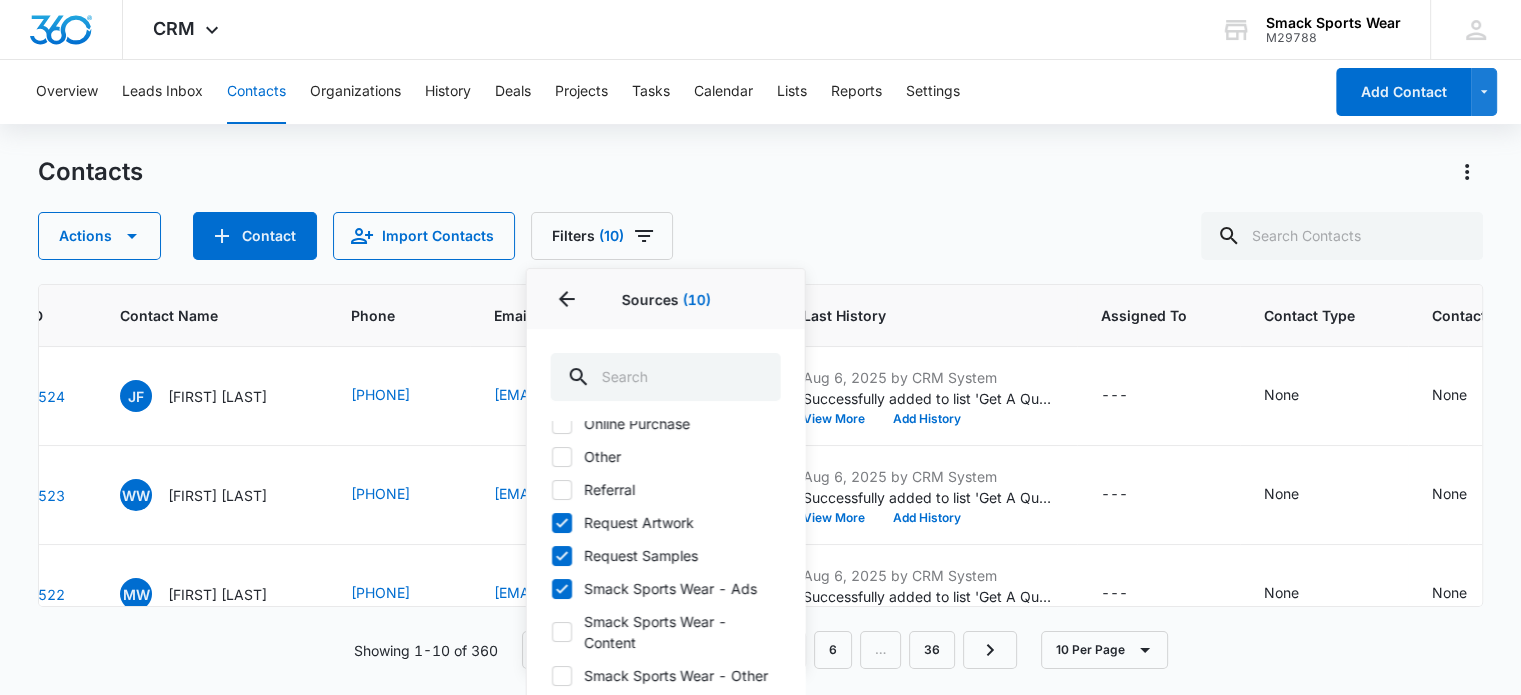 scroll, scrollTop: 495, scrollLeft: 0, axis: vertical 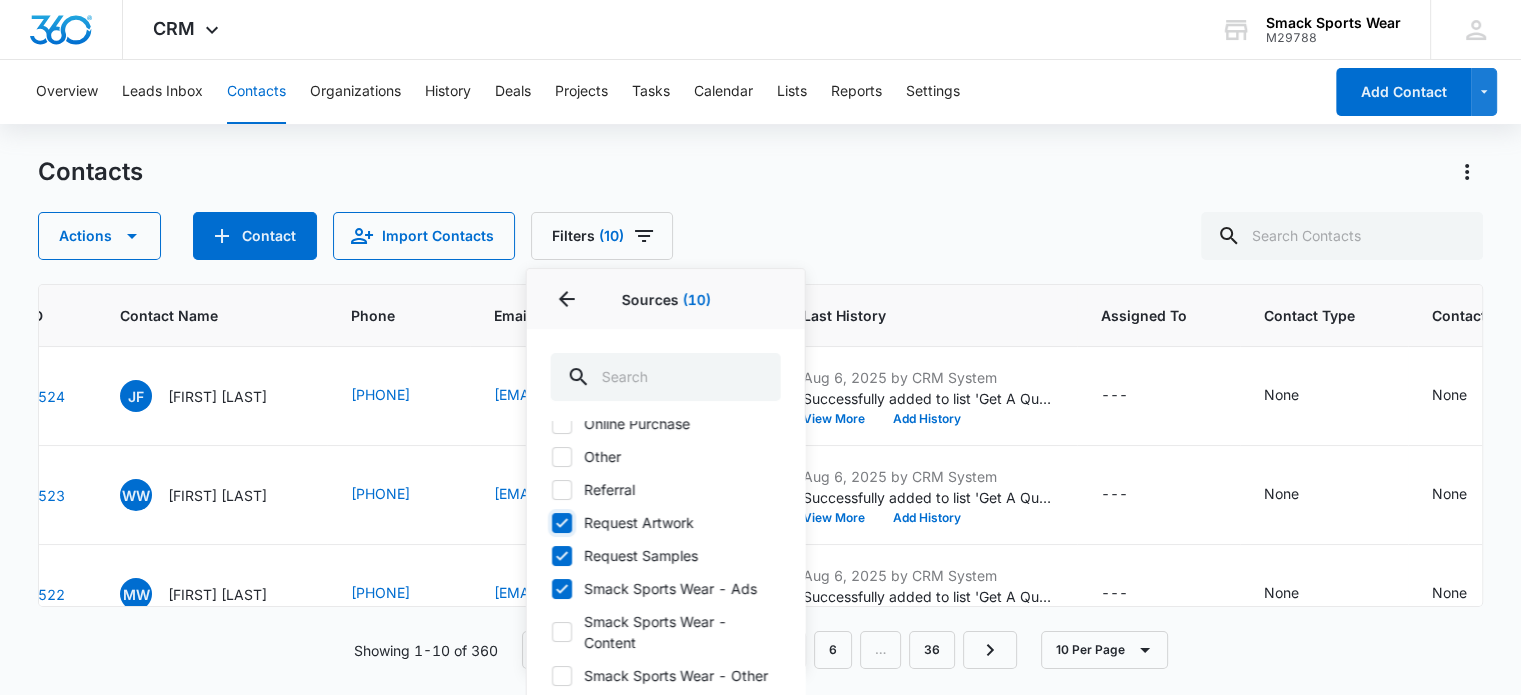 click on "Request Artwork" at bounding box center [551, 522] 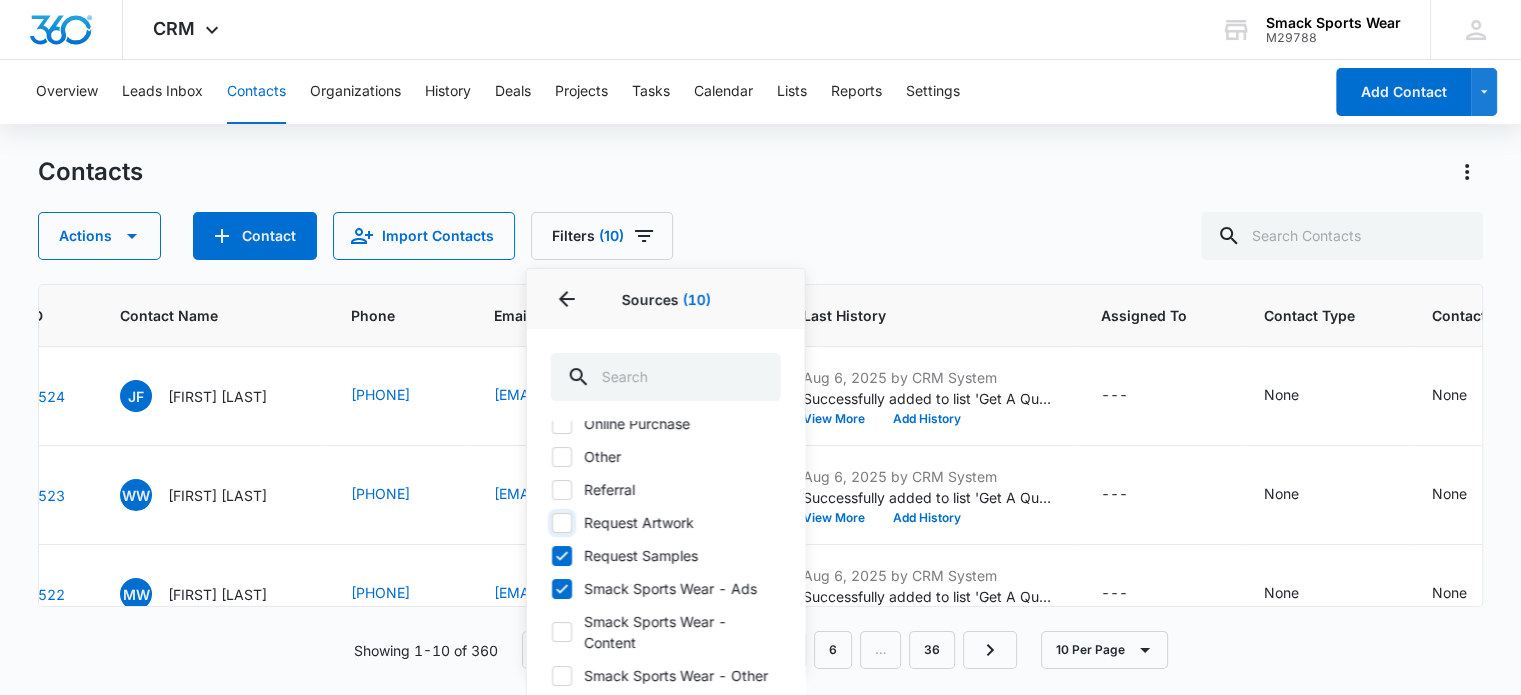 checkbox on "false" 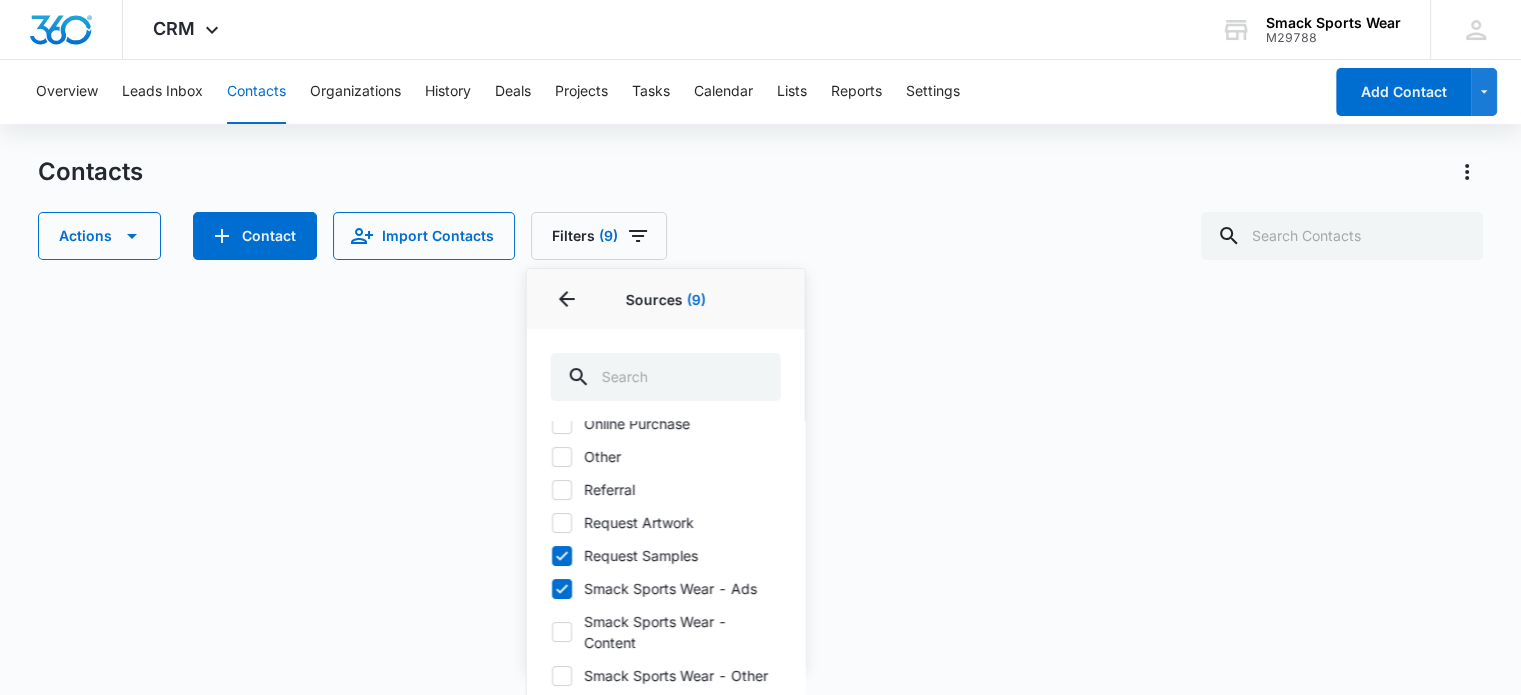 click 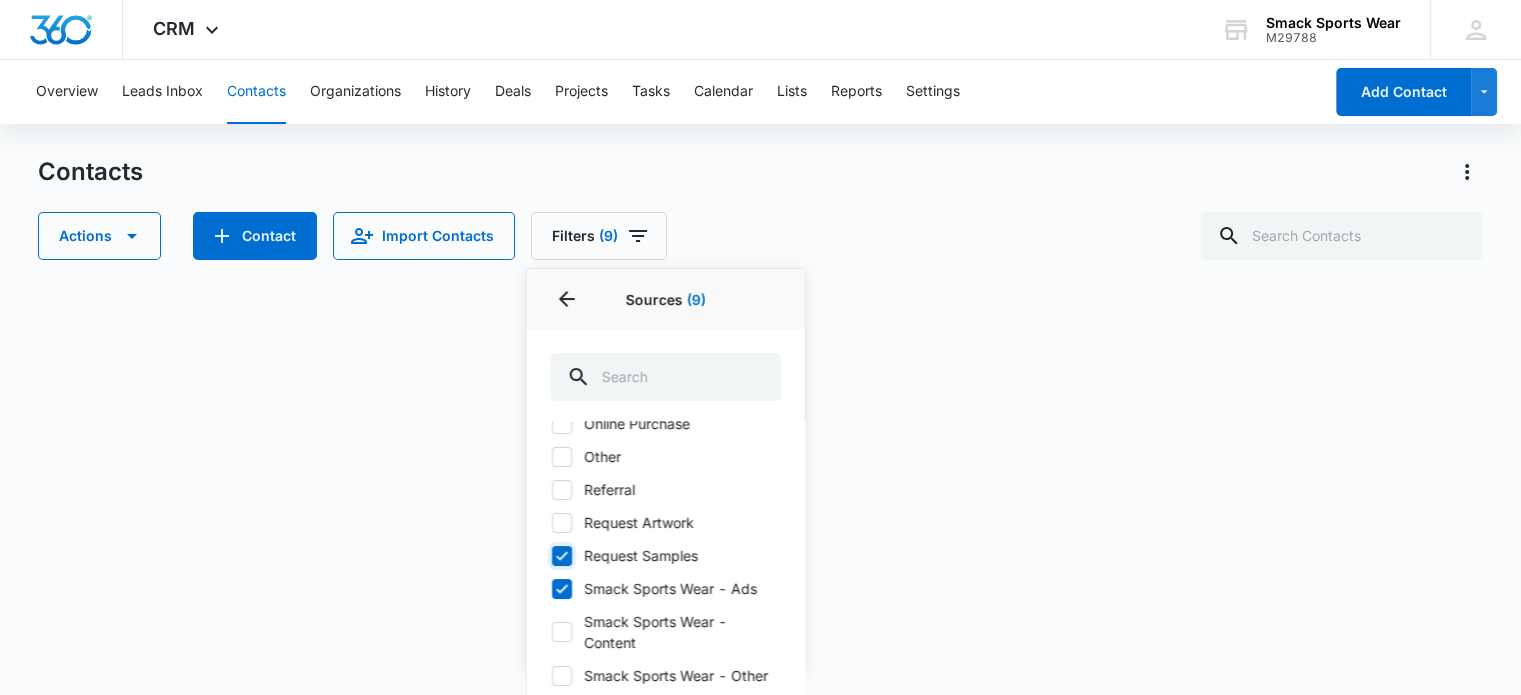 click on "Request Samples" at bounding box center [551, 555] 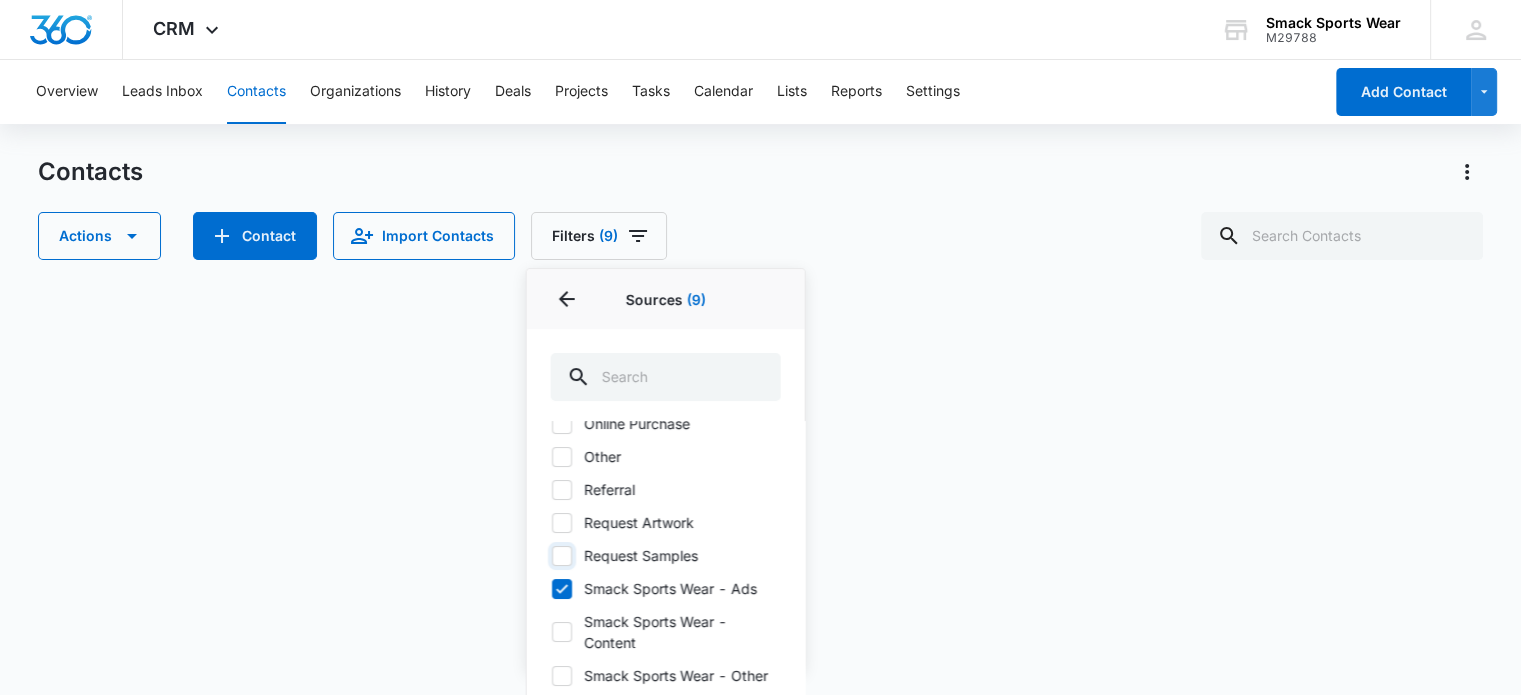 checkbox on "false" 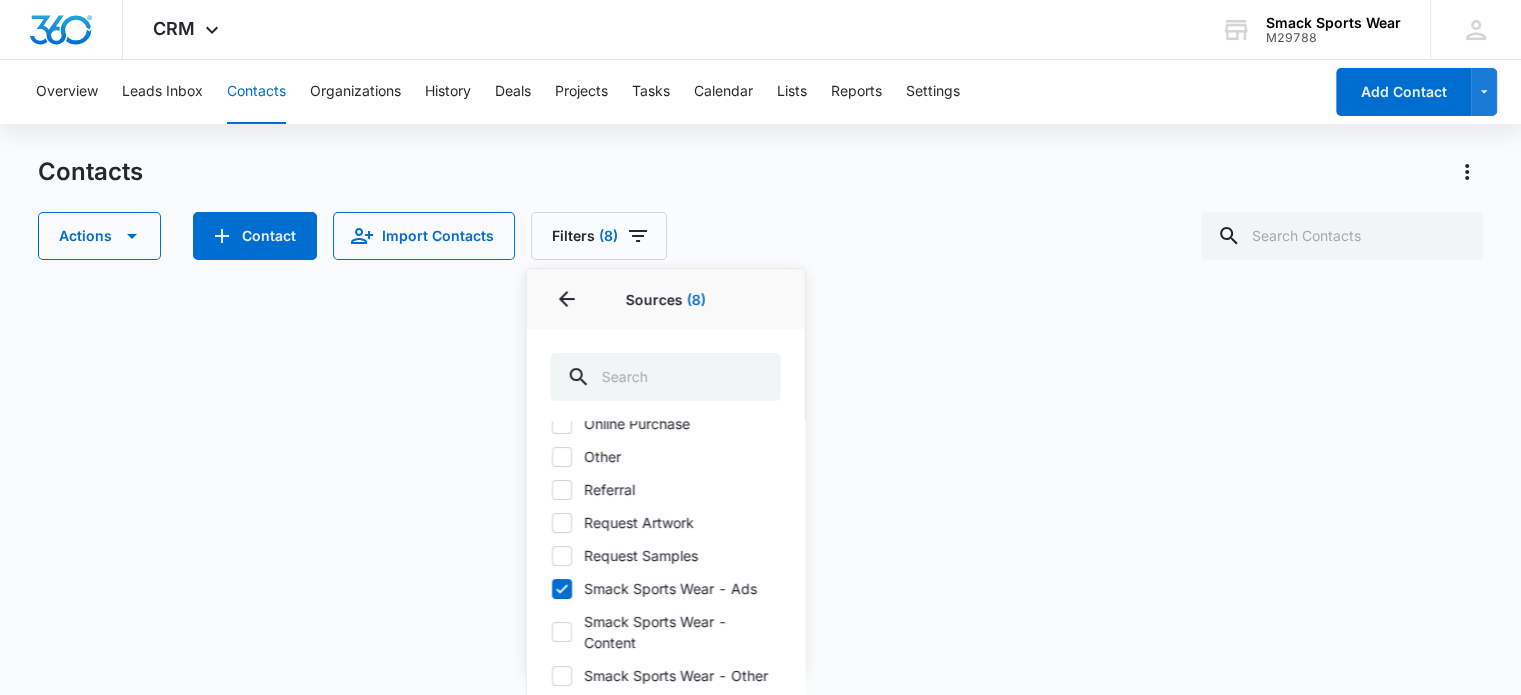 click 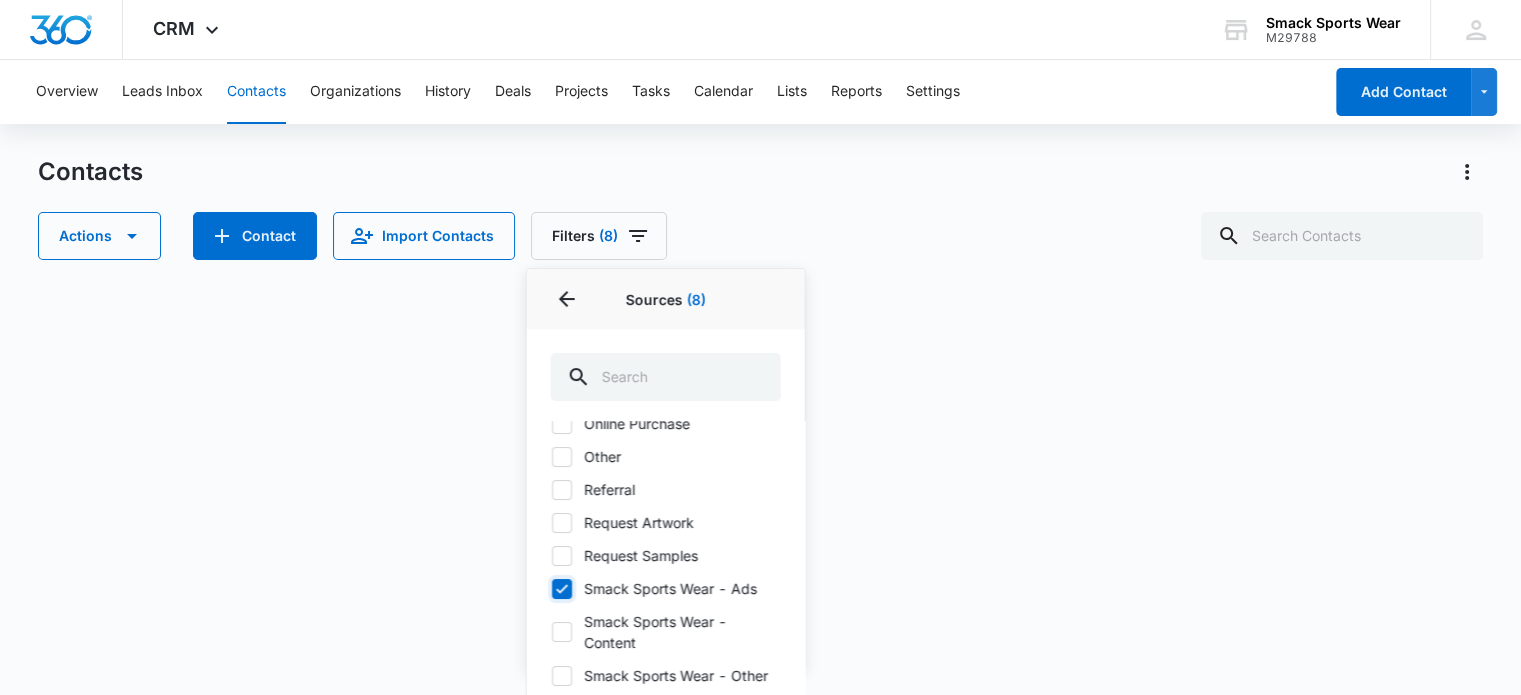 click on "Smack Sports Wear - Ads" at bounding box center [551, 588] 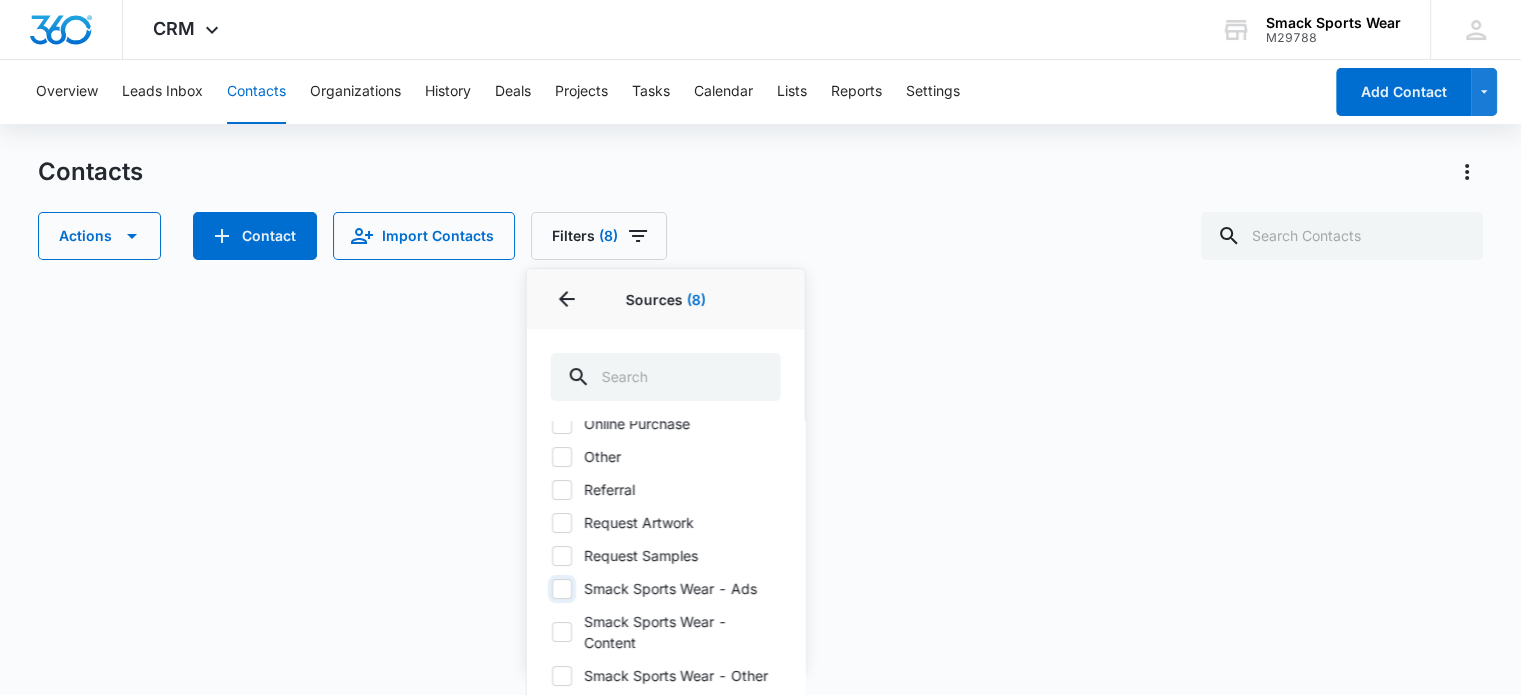 checkbox on "false" 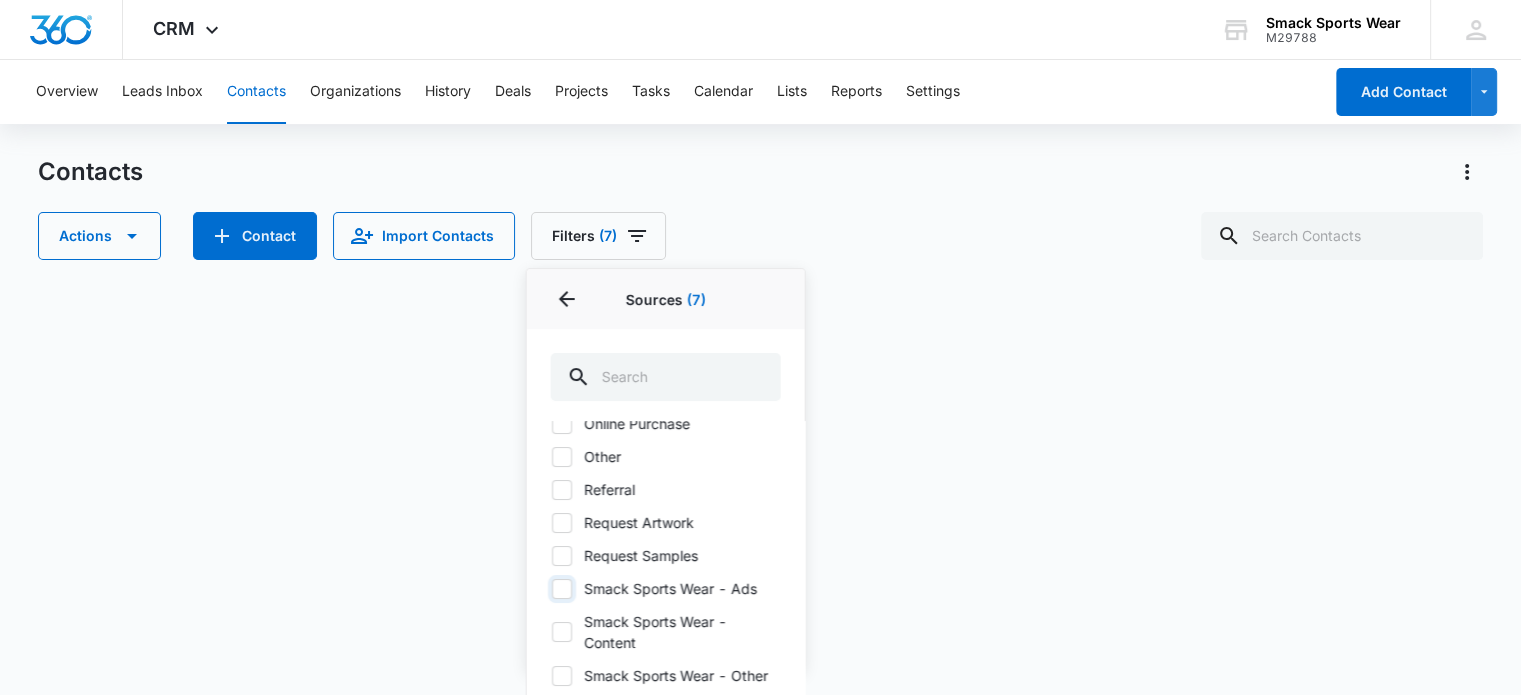 scroll, scrollTop: 508, scrollLeft: 0, axis: vertical 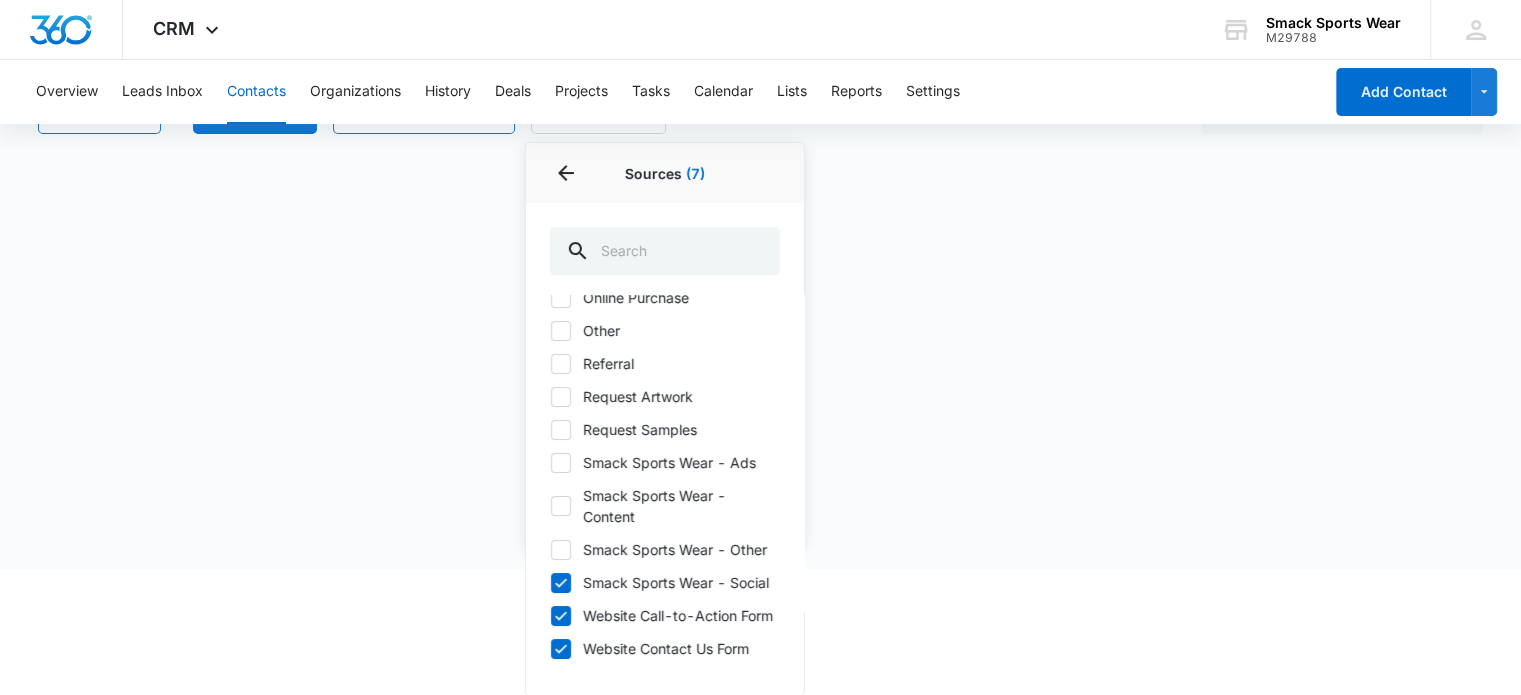 click 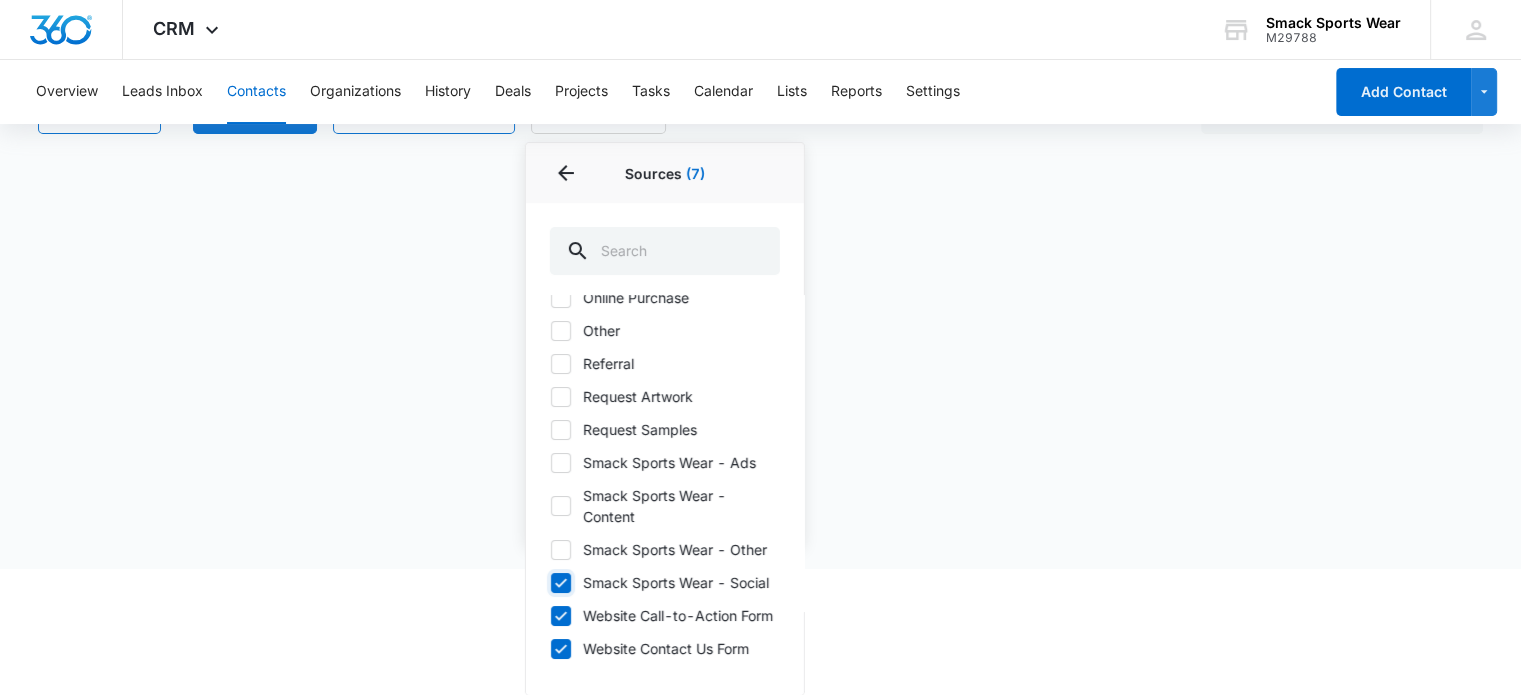 click on "Smack Sports Wear - Social" at bounding box center (550, 582) 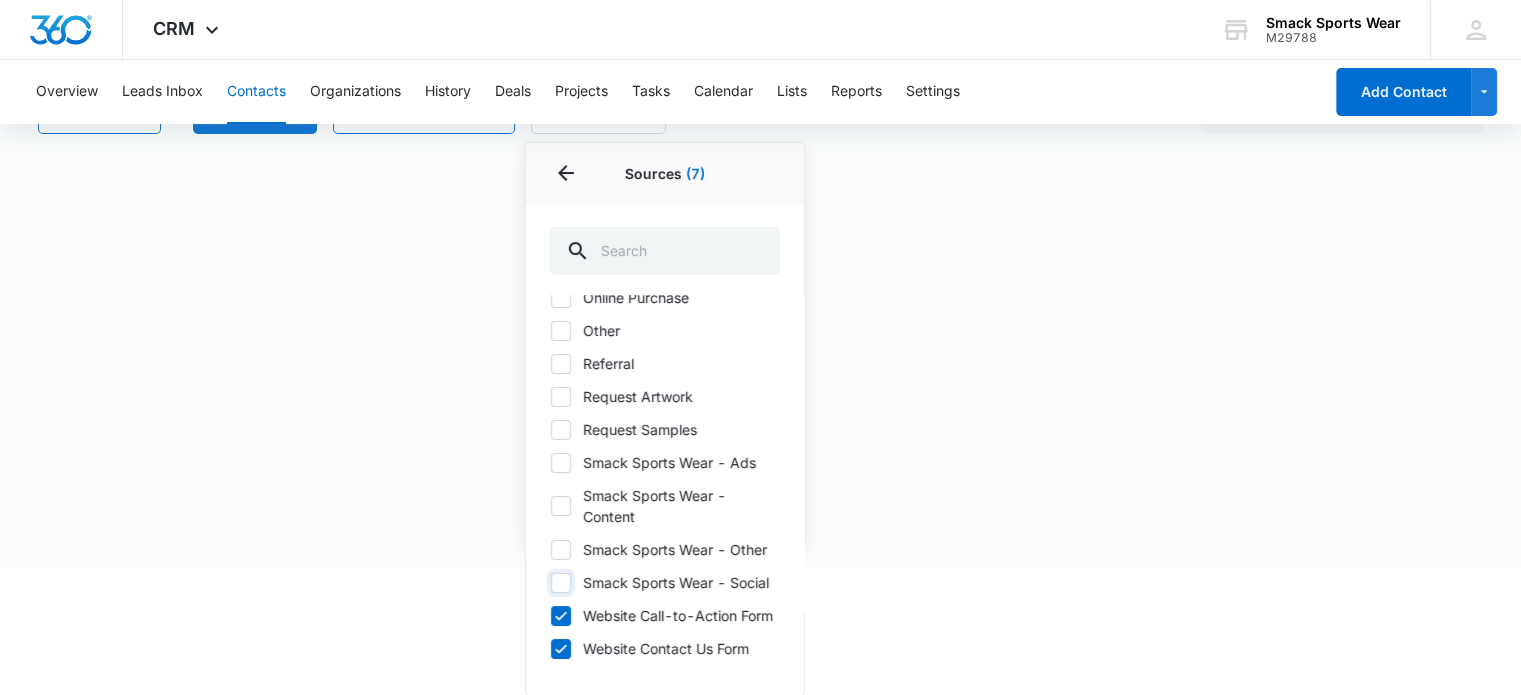 checkbox on "false" 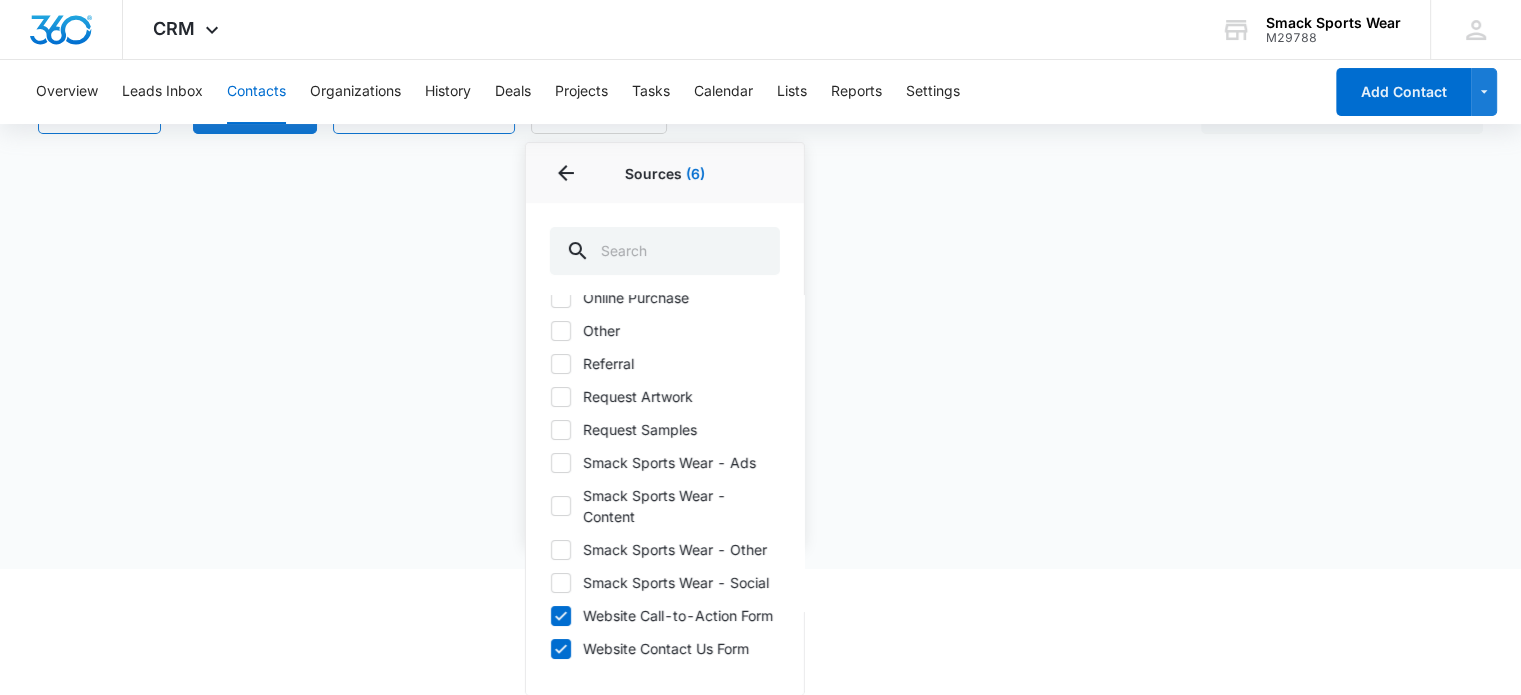 click 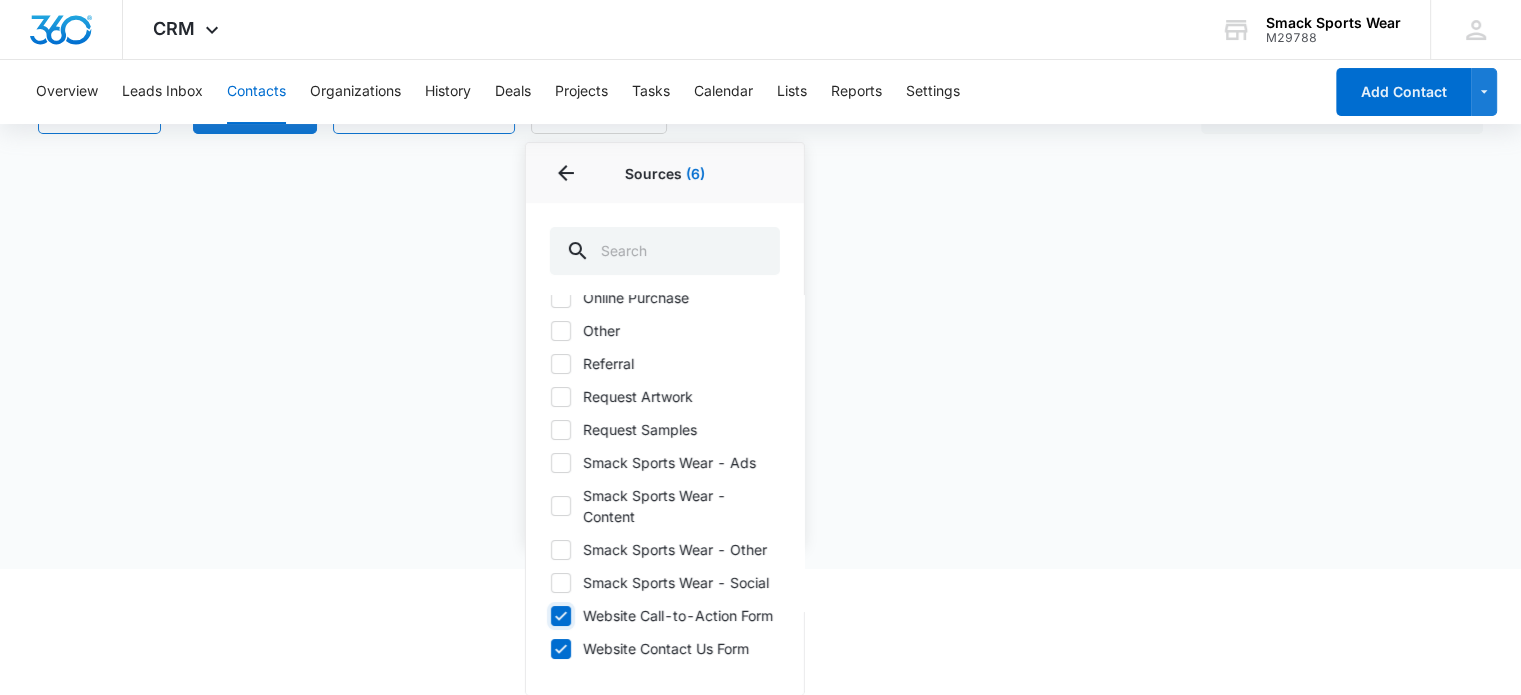 click on "Website Call-to-Action Form" at bounding box center (550, 615) 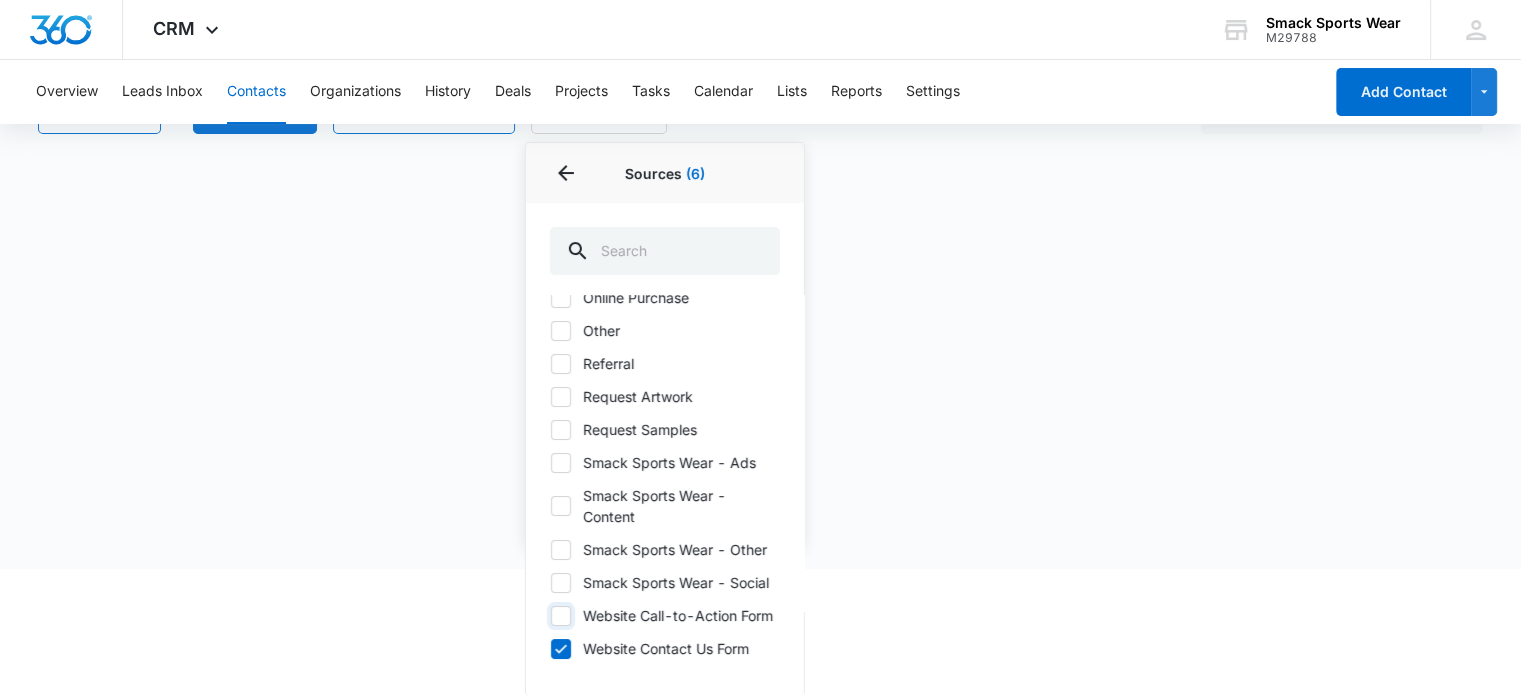 checkbox on "false" 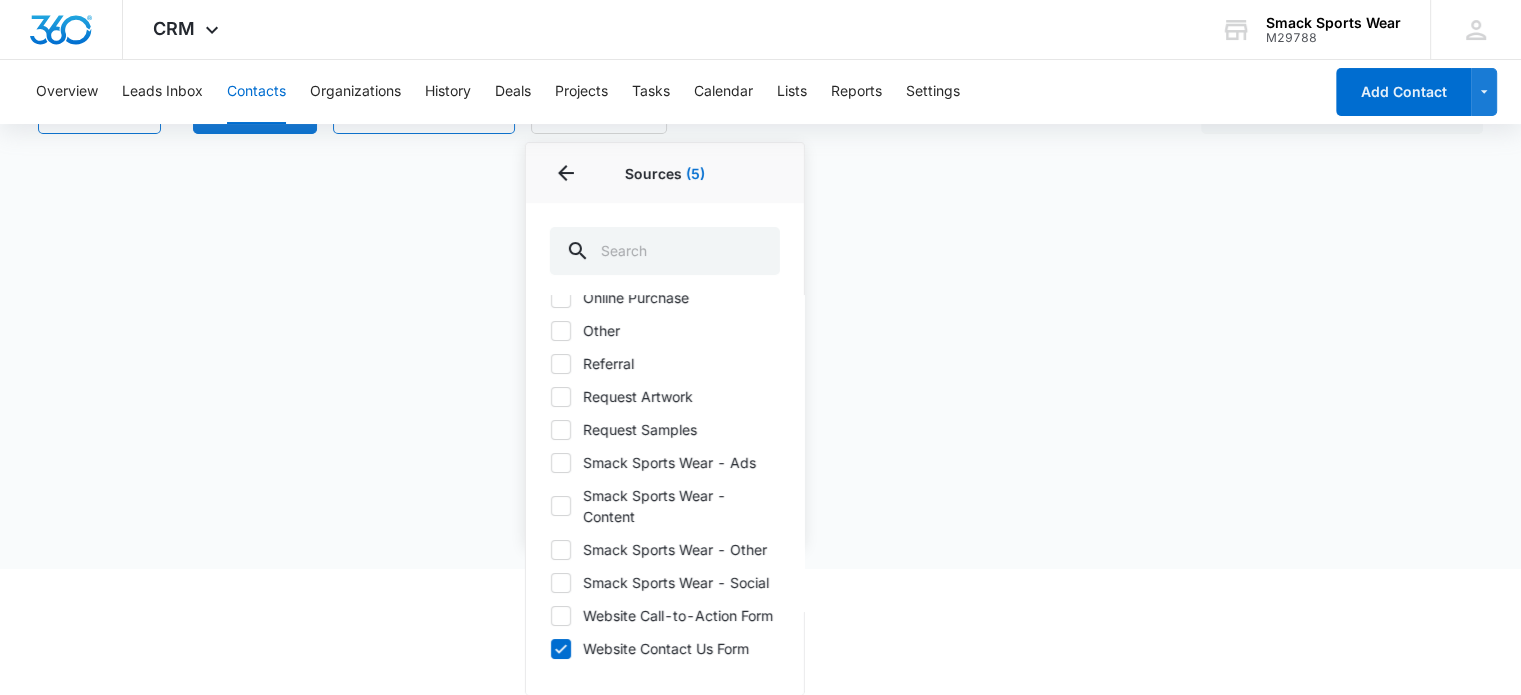 click 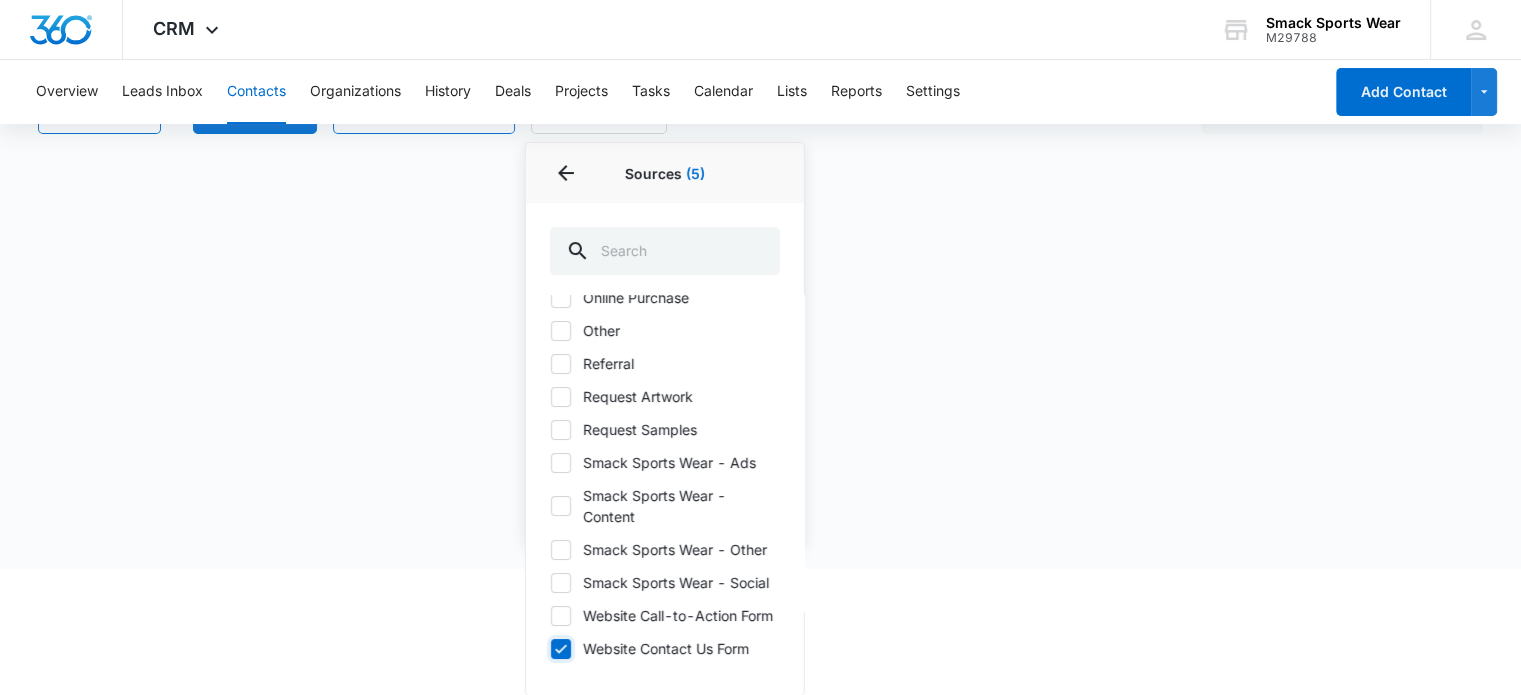 click on "Website Contact Us Form" at bounding box center (550, 648) 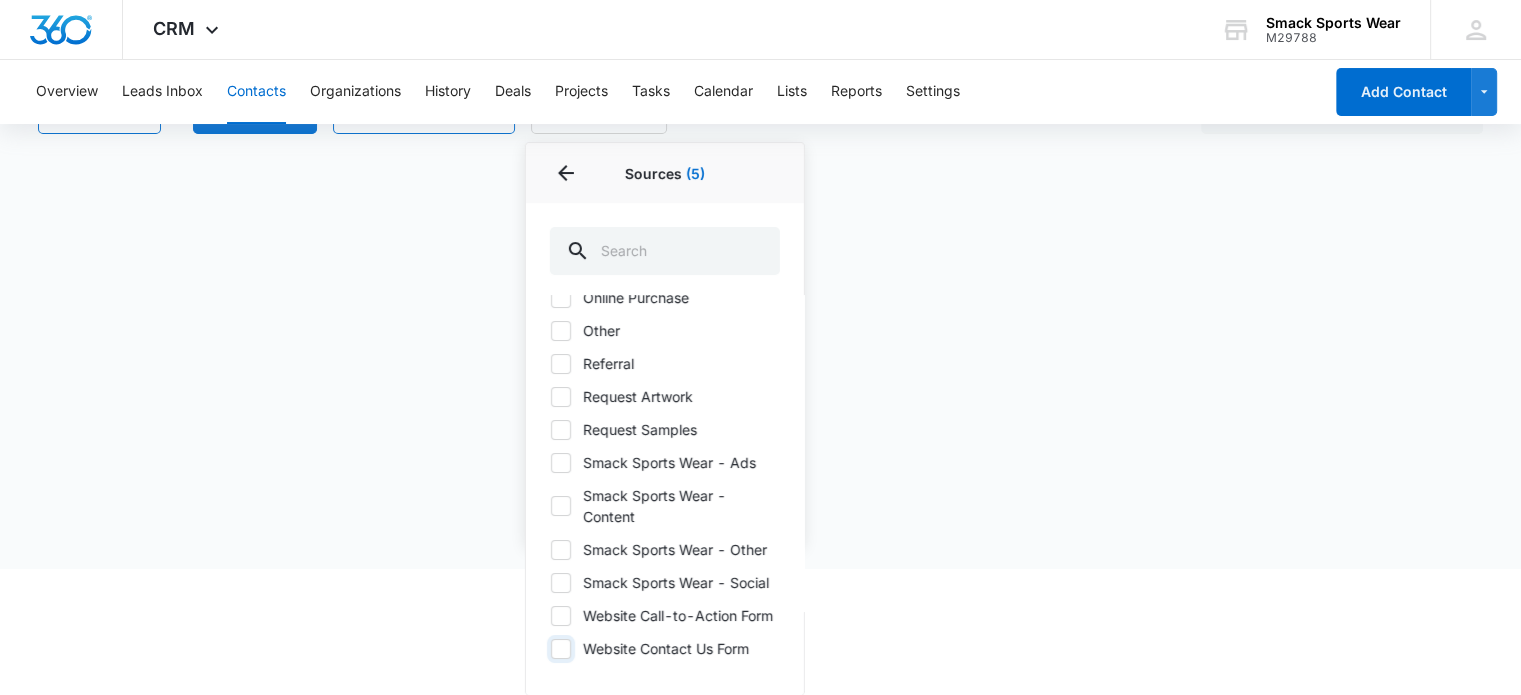 checkbox on "false" 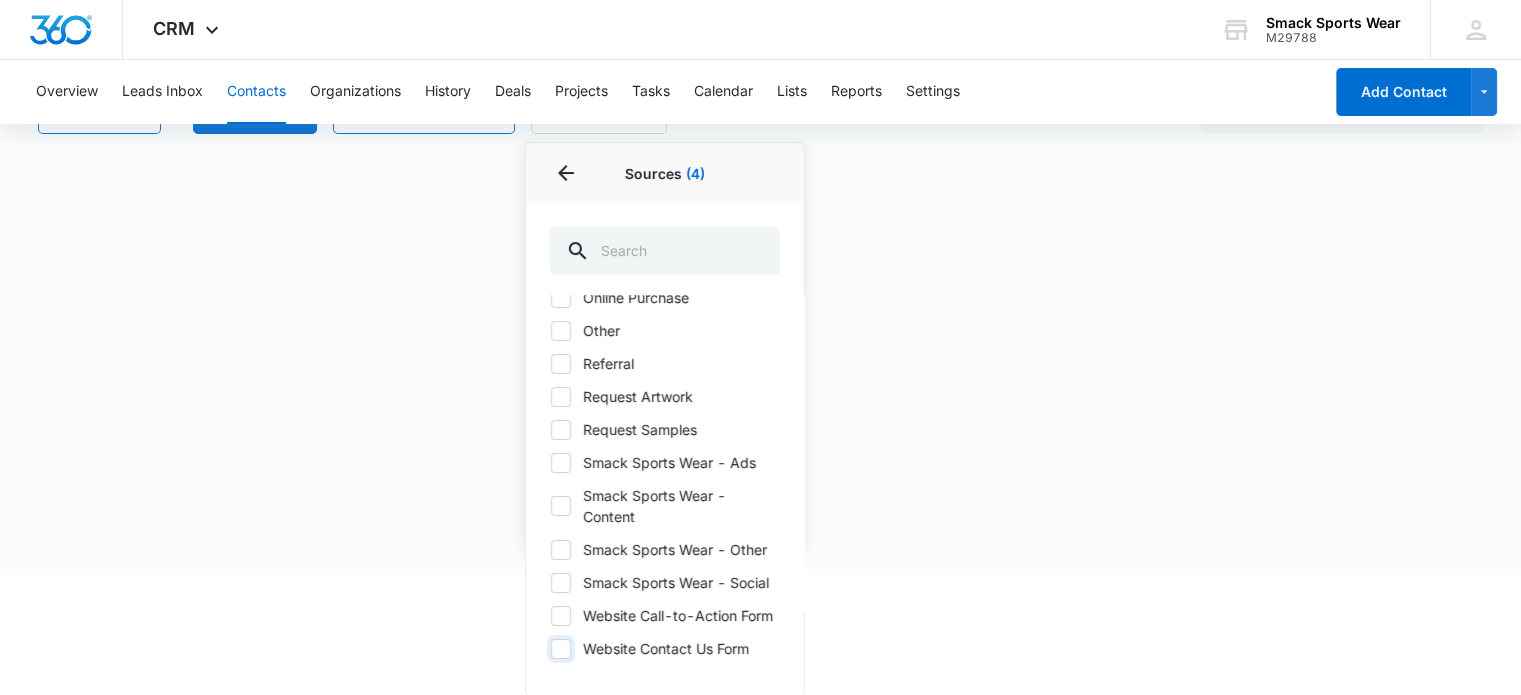 scroll, scrollTop: 0, scrollLeft: 0, axis: both 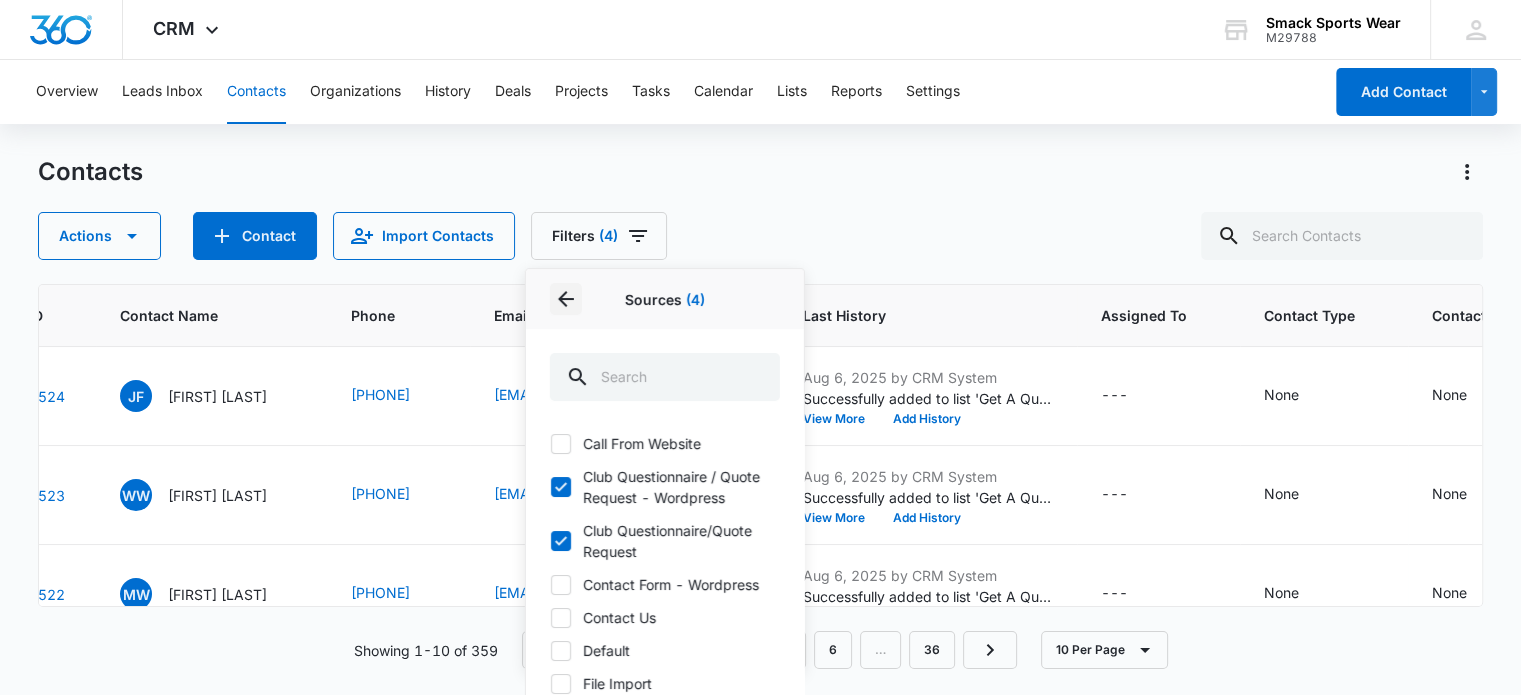 click 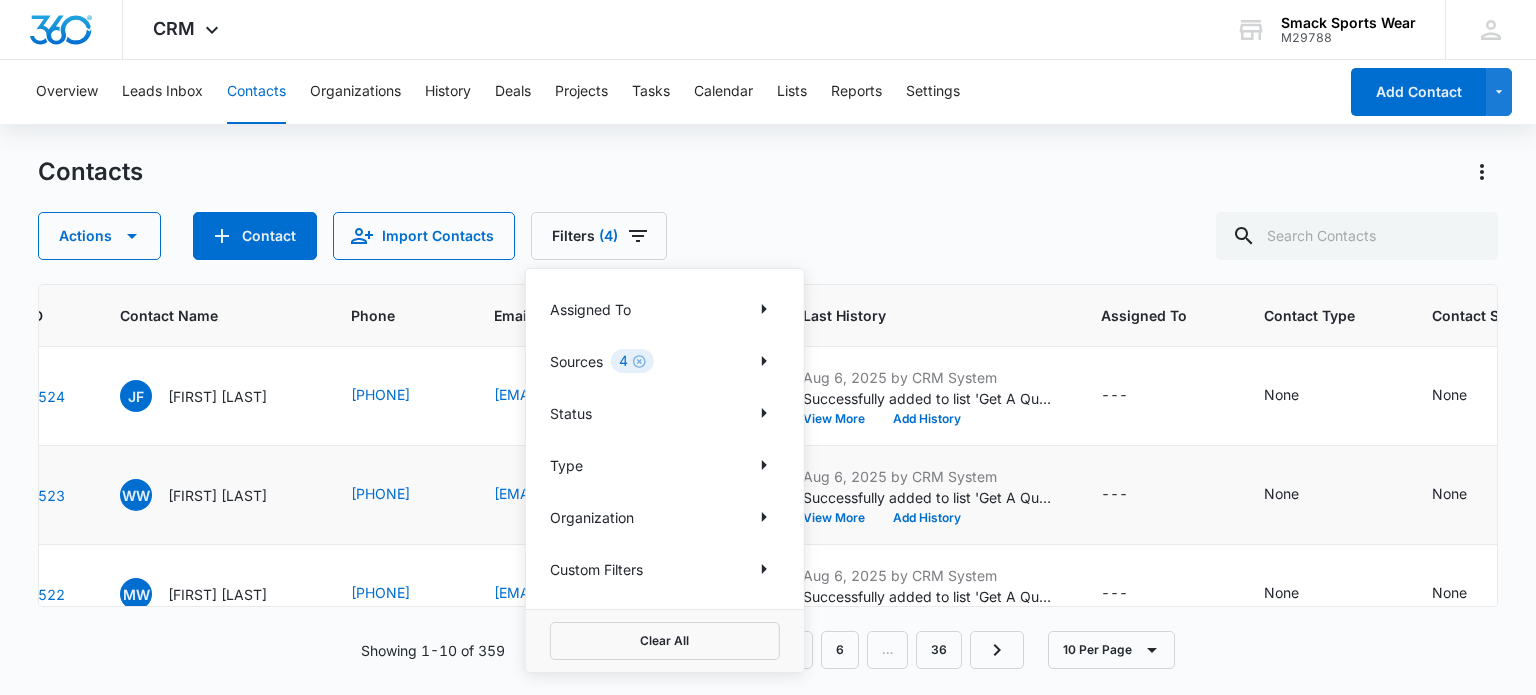 scroll, scrollTop: 0, scrollLeft: 0, axis: both 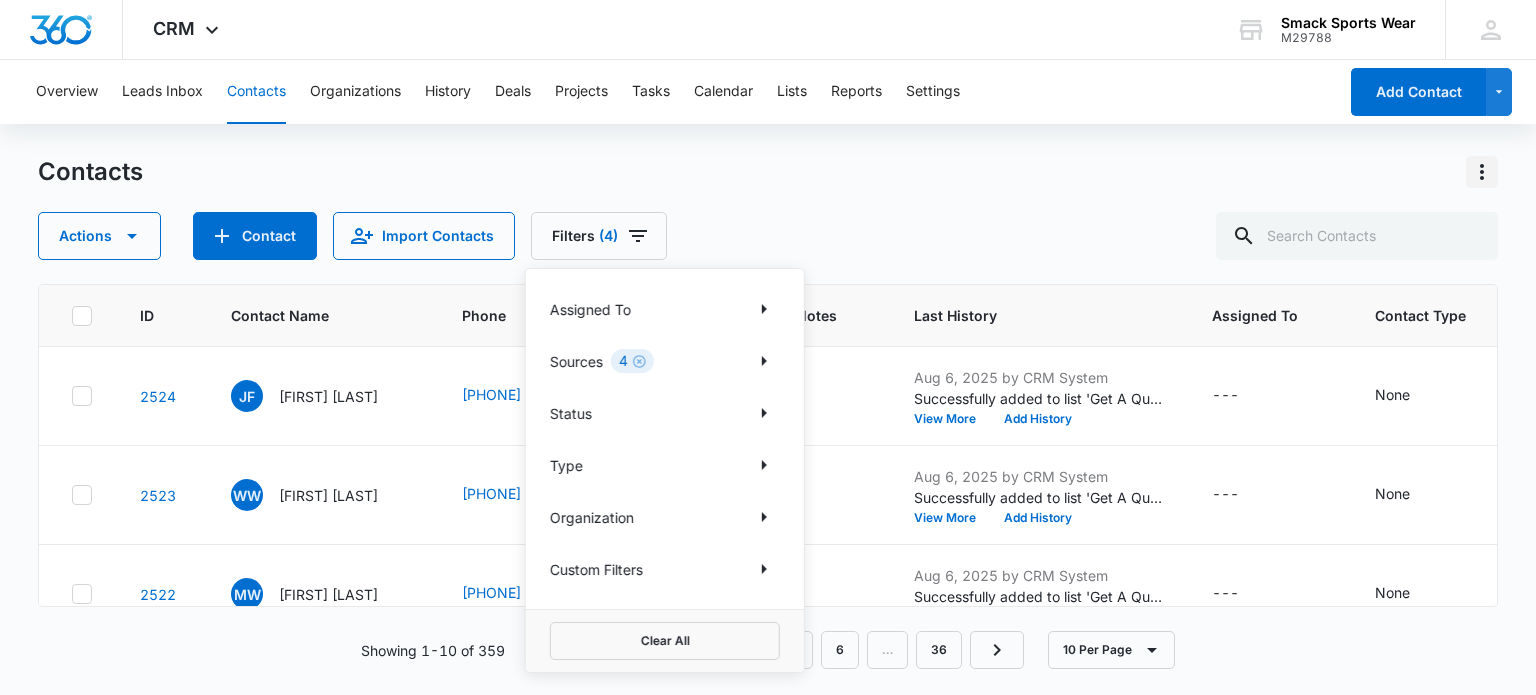click 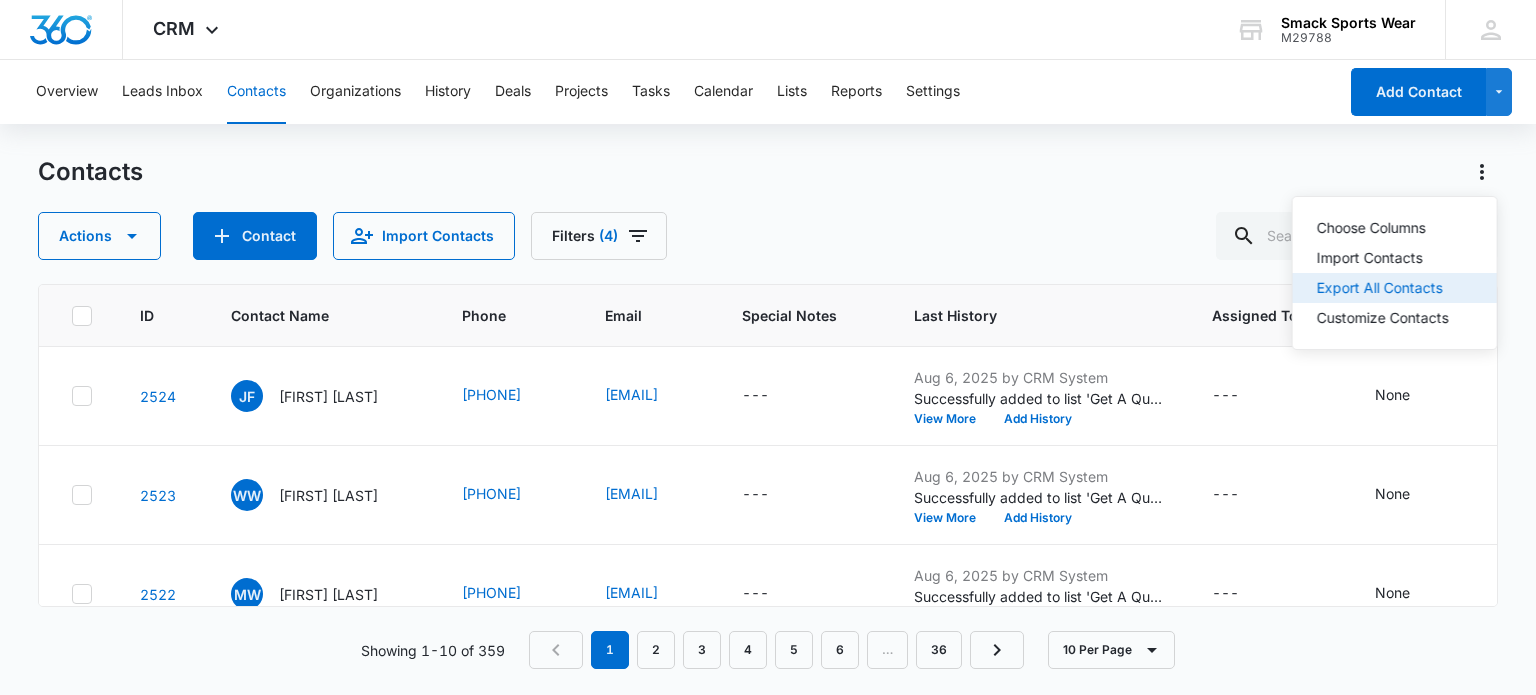 click on "Export All Contacts" at bounding box center (1383, 288) 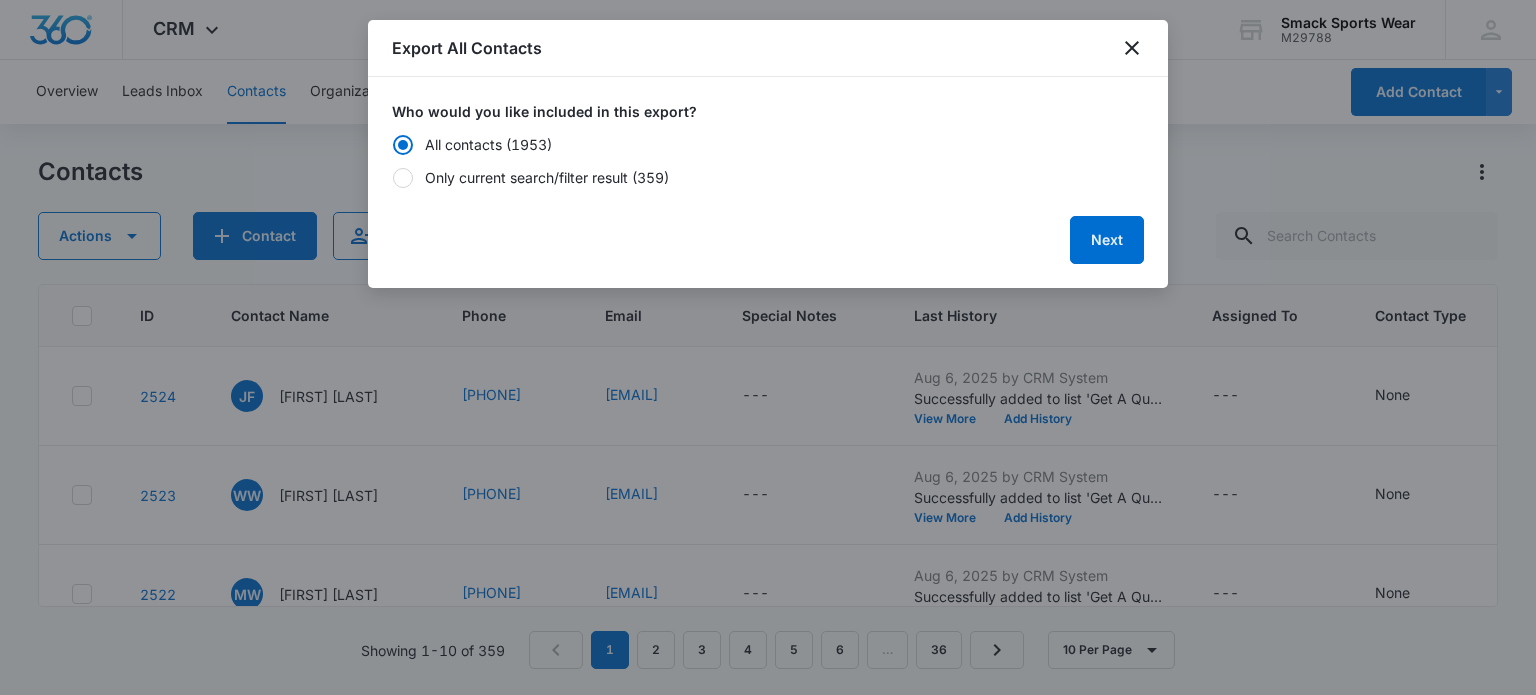 click at bounding box center (403, 178) 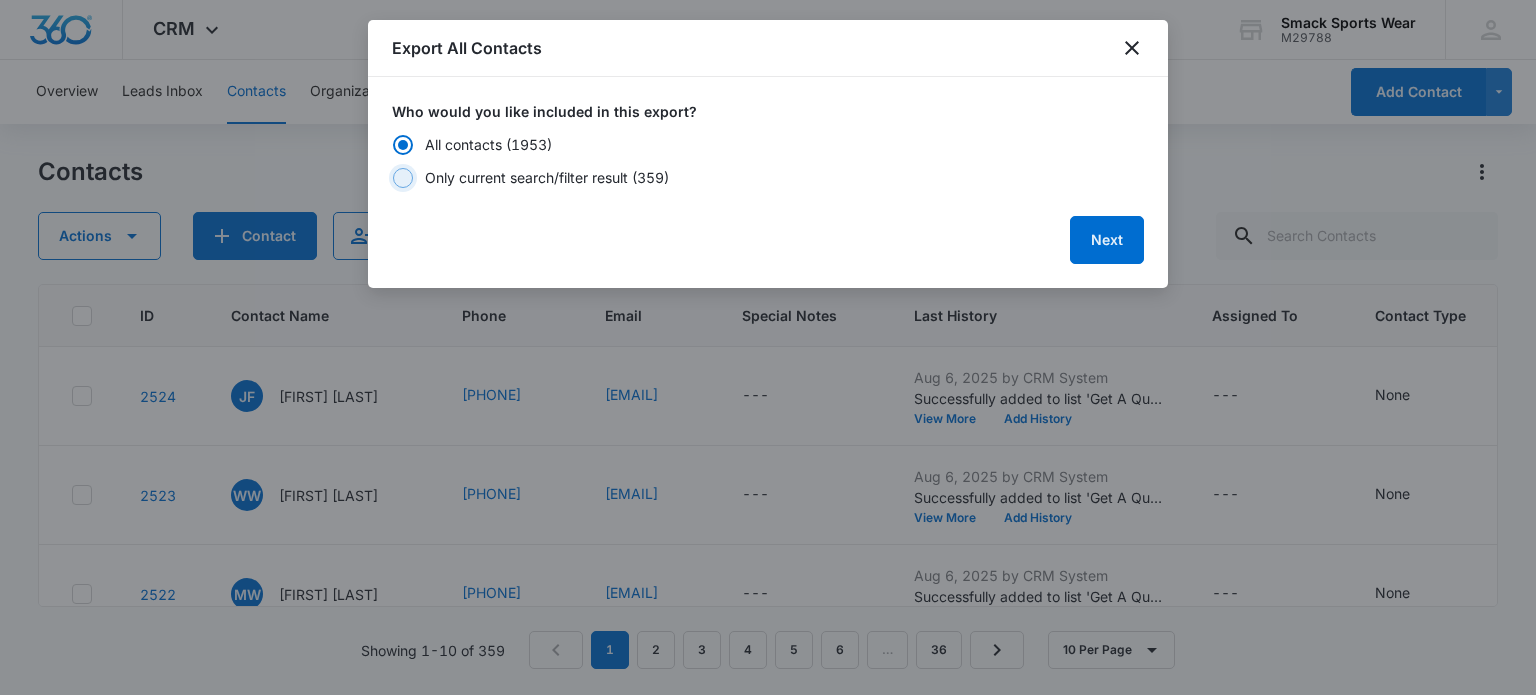 click on "Only current search/filter result (359)" at bounding box center [392, 178] 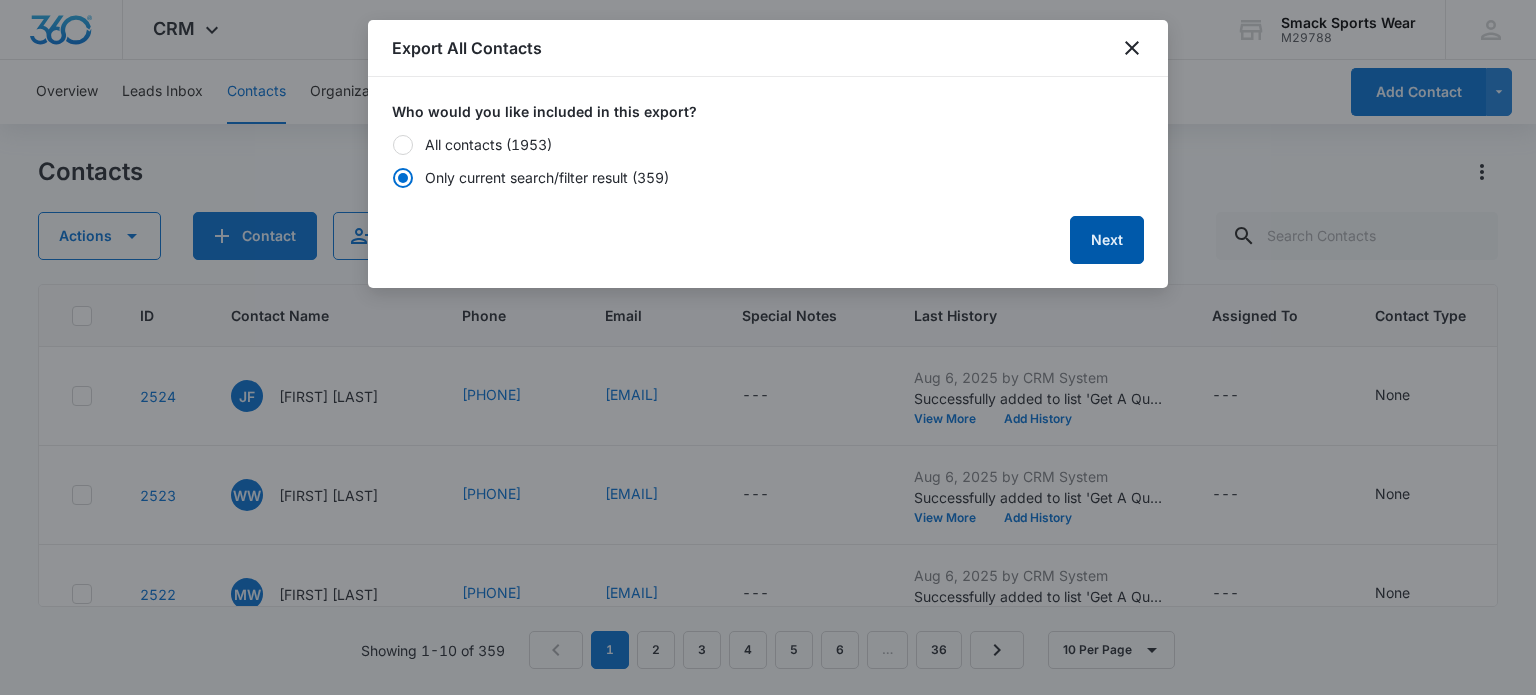 click on "Next" at bounding box center (1107, 240) 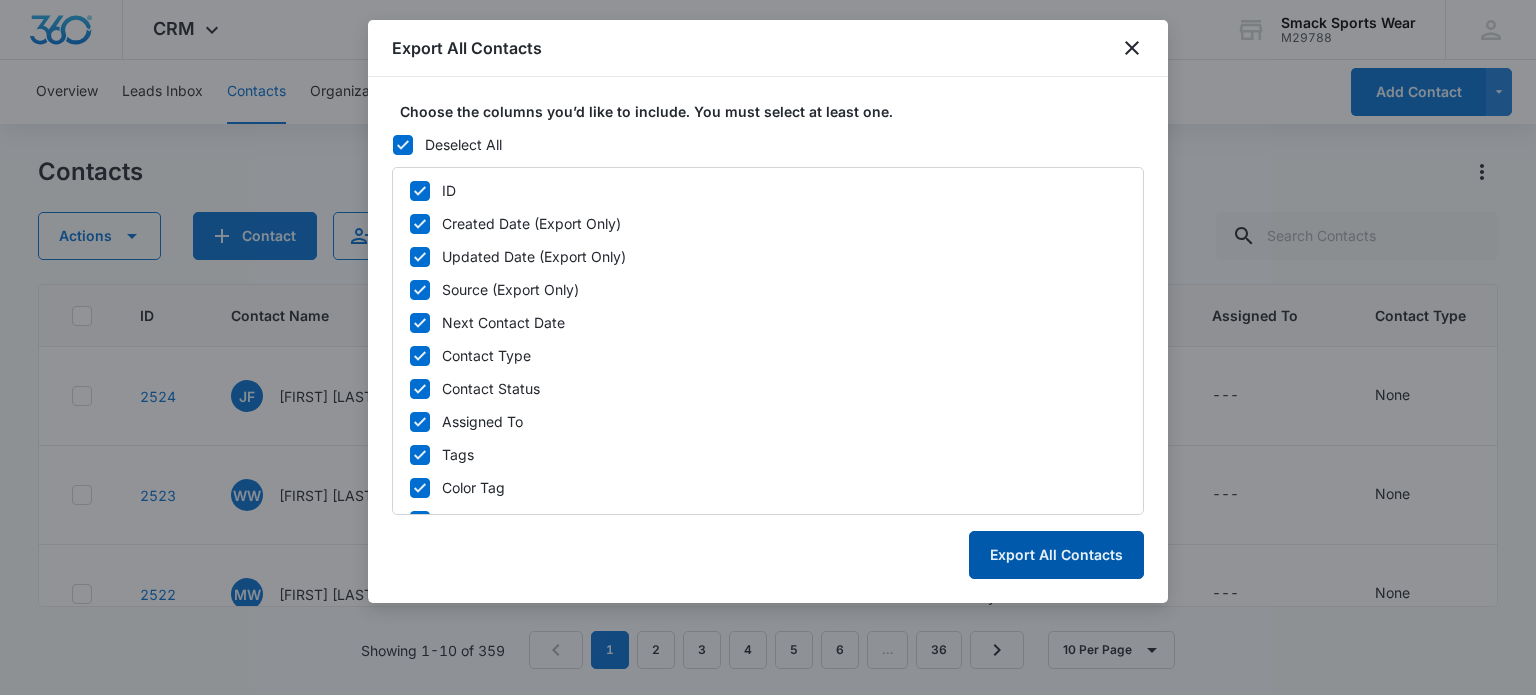 click on "Export All Contacts" at bounding box center (1056, 555) 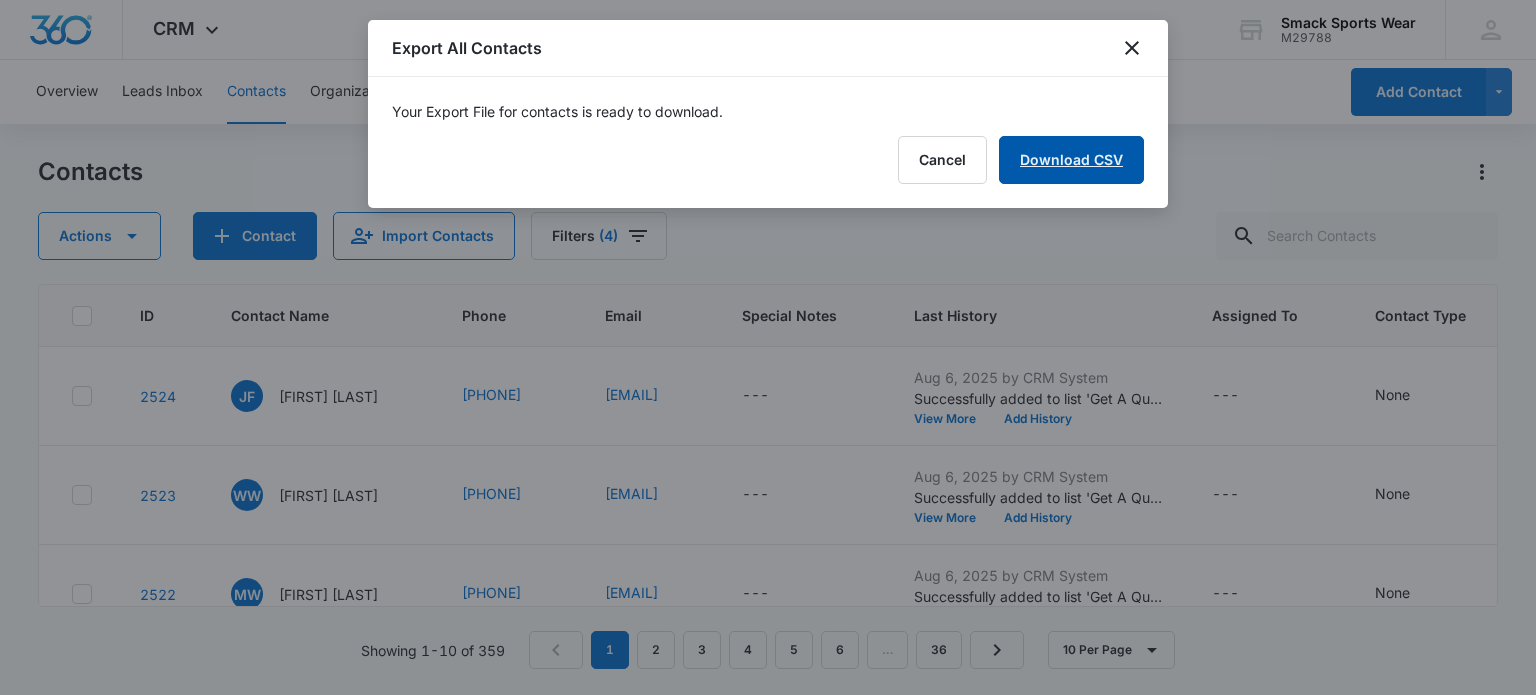click on "Download CSV" at bounding box center [1071, 160] 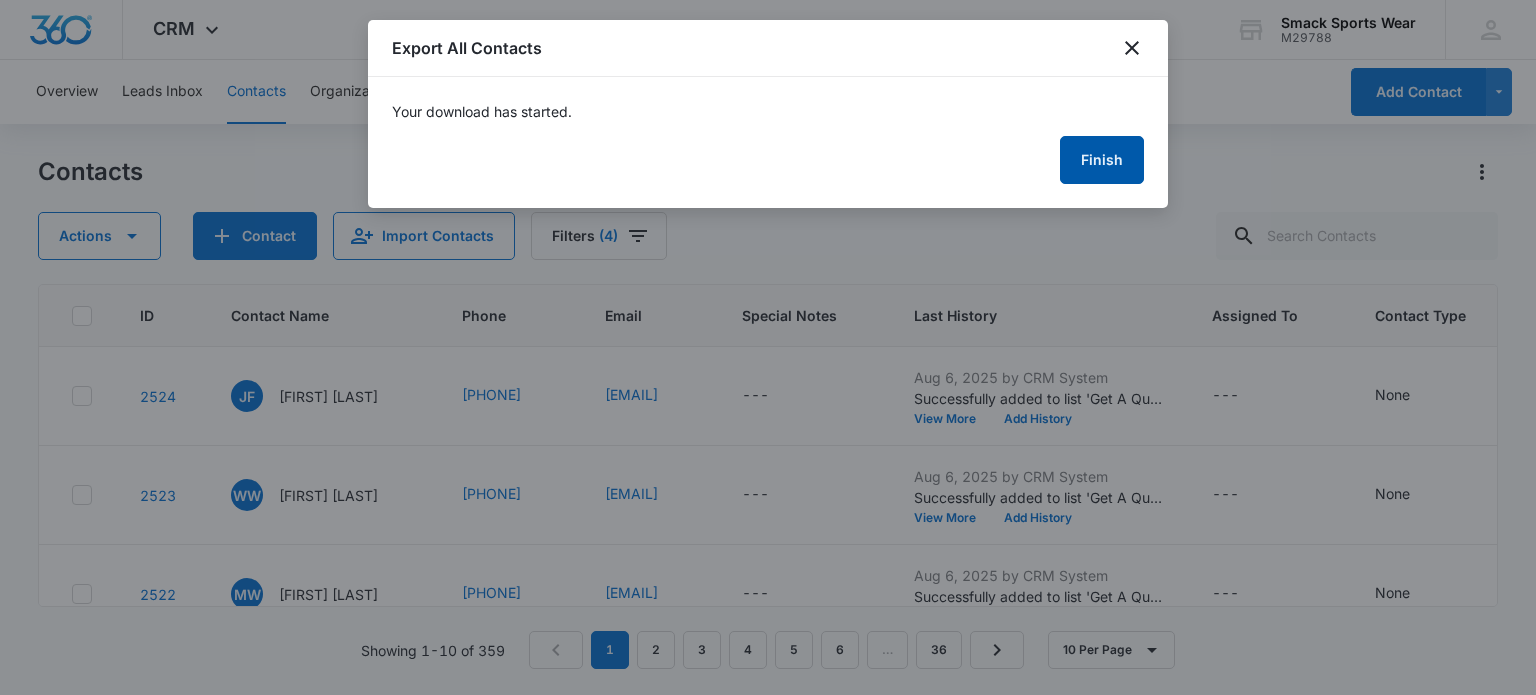 click on "Finish" at bounding box center [1102, 160] 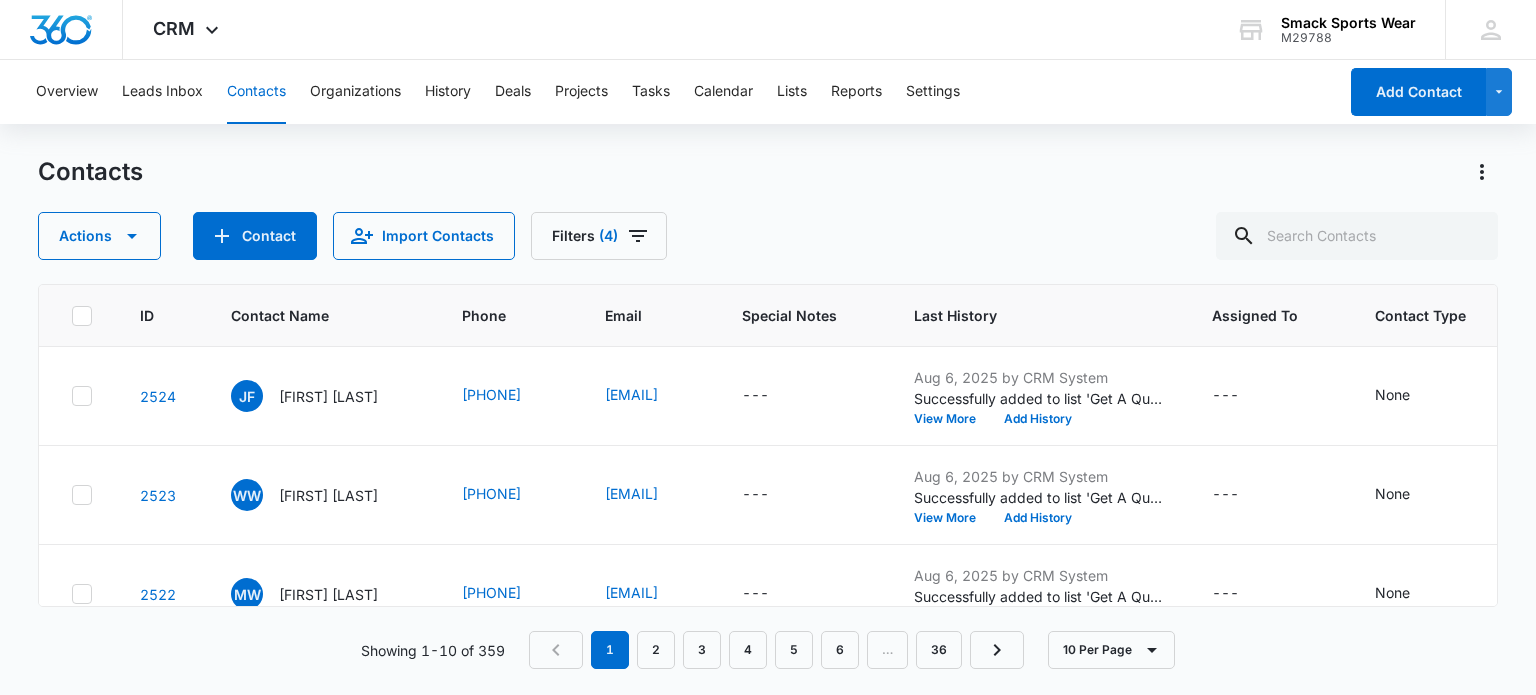 drag, startPoint x: 1216, startPoint y: 434, endPoint x: -32024, endPoint y: 32564, distance: 46230.234 